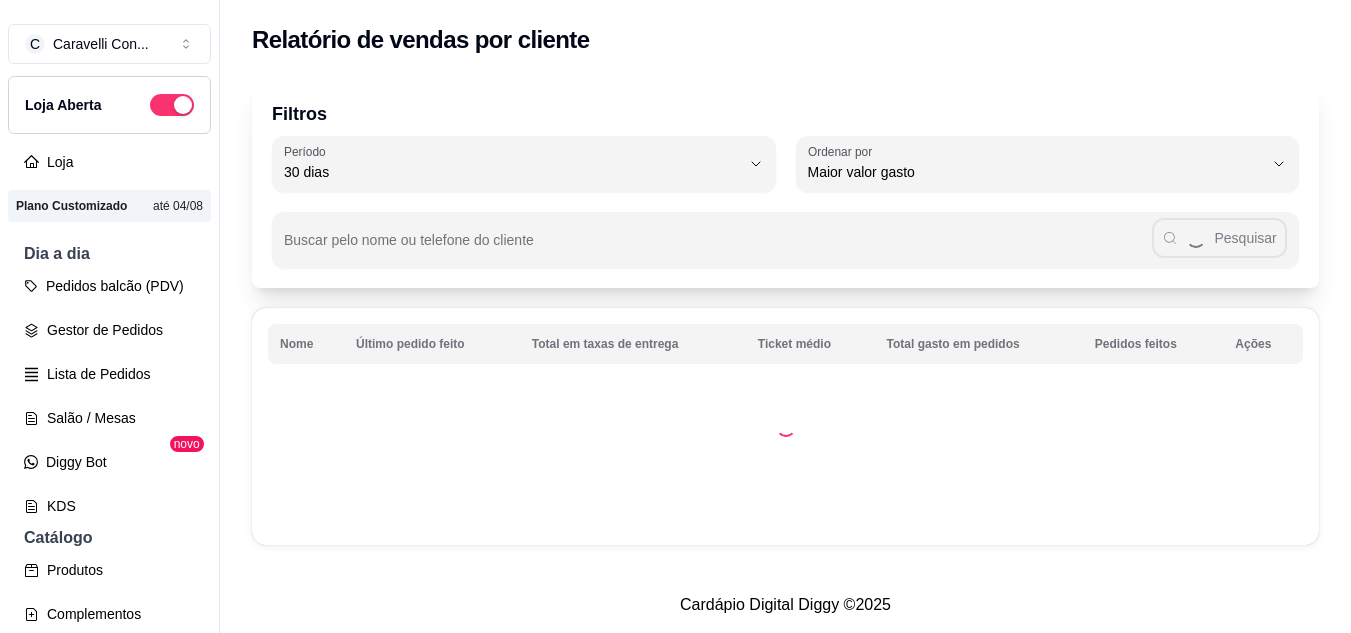 select on "30" 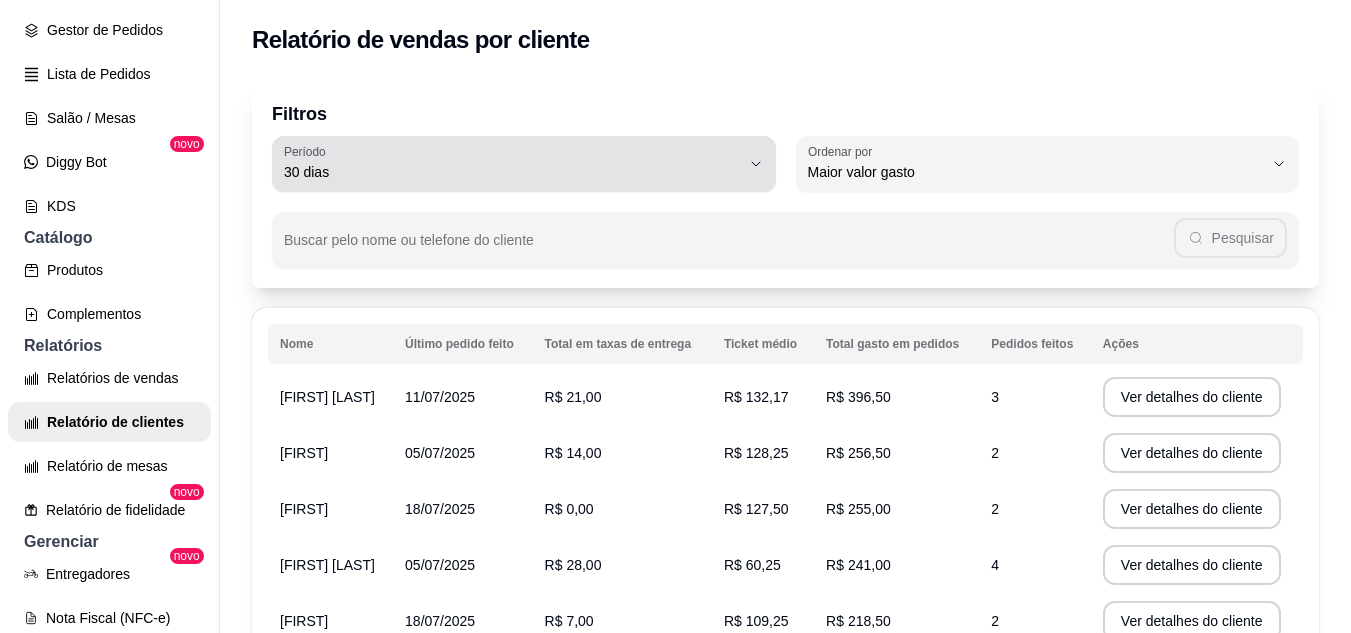 click on "30 dias" at bounding box center [512, 172] 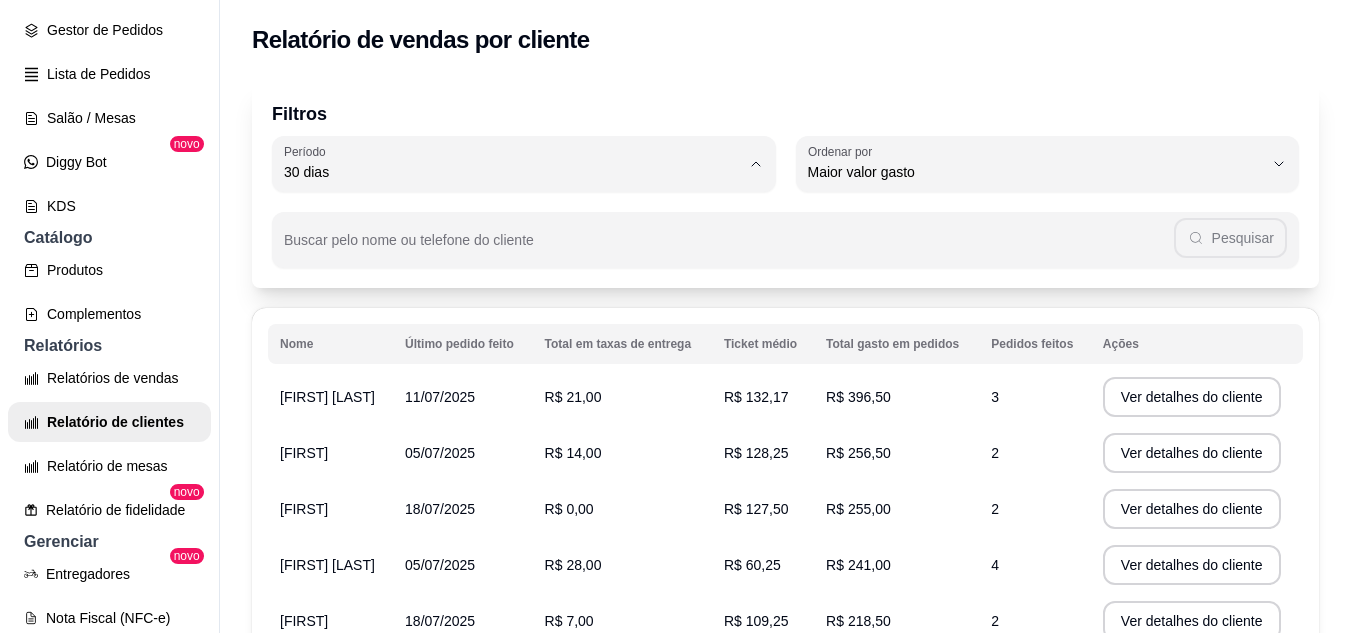 click on "60 dias" at bounding box center (510, 415) 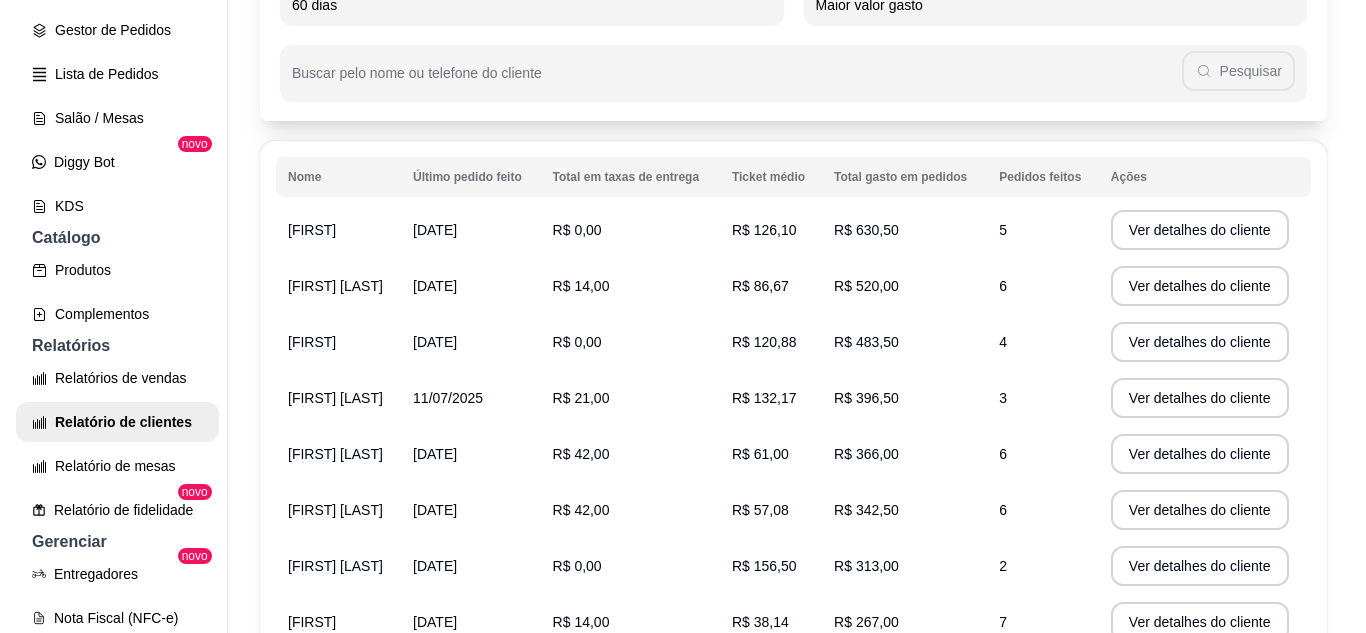 scroll, scrollTop: 200, scrollLeft: 0, axis: vertical 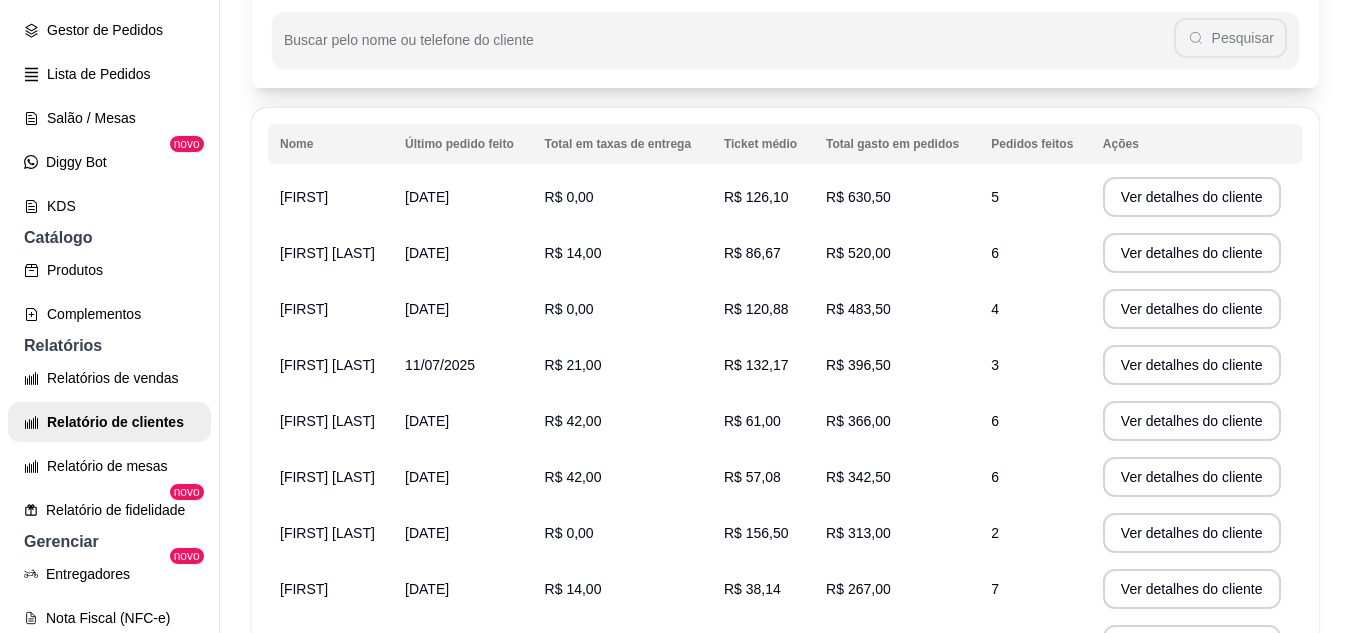 click on "R$ 126,10" at bounding box center (763, 197) 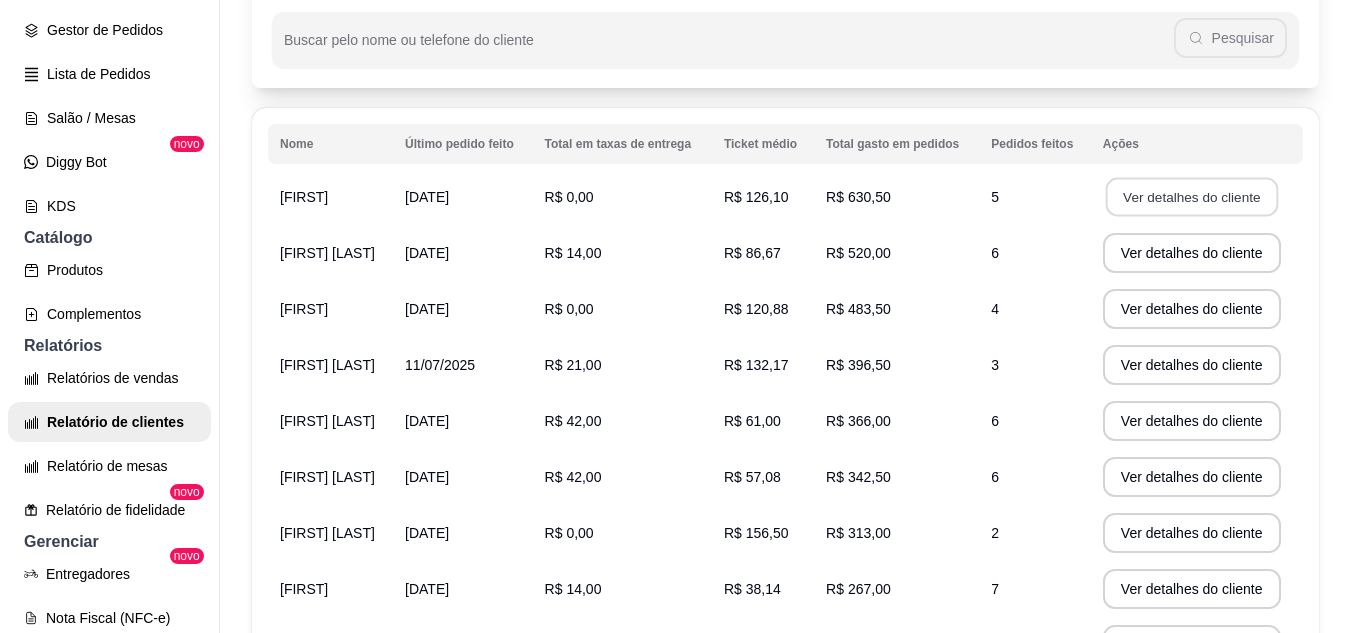 click on "Ver detalhes do cliente" at bounding box center [1192, 197] 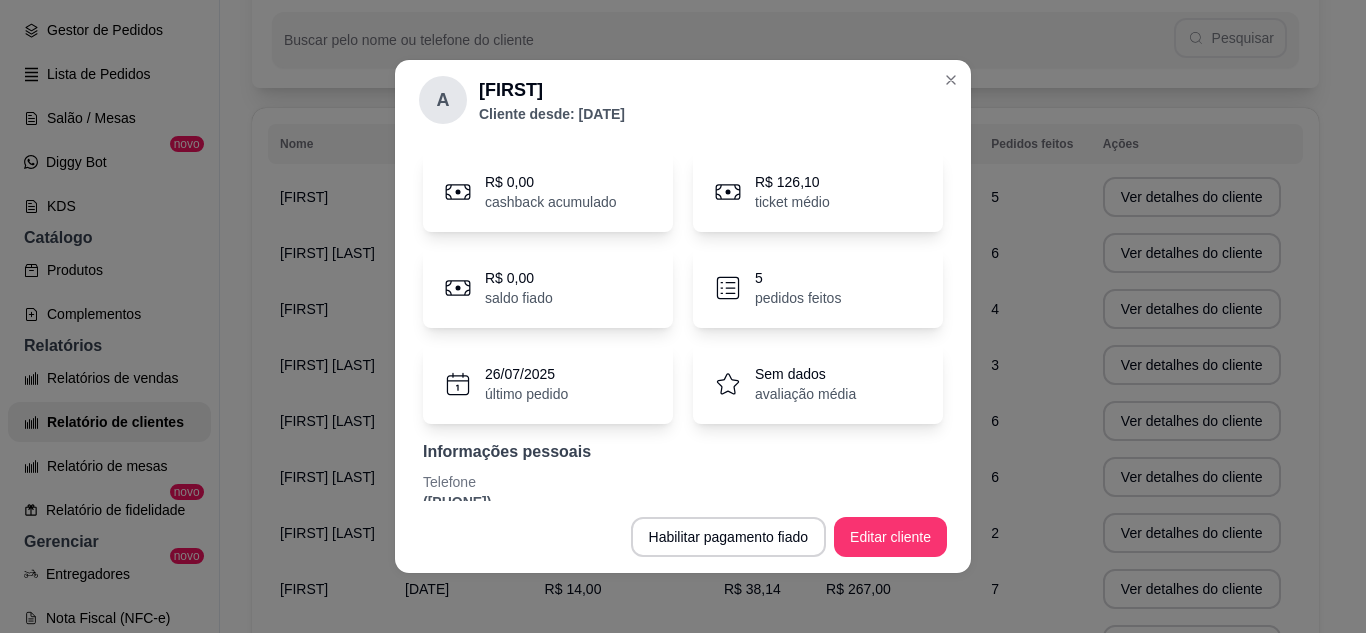 scroll, scrollTop: 91, scrollLeft: 0, axis: vertical 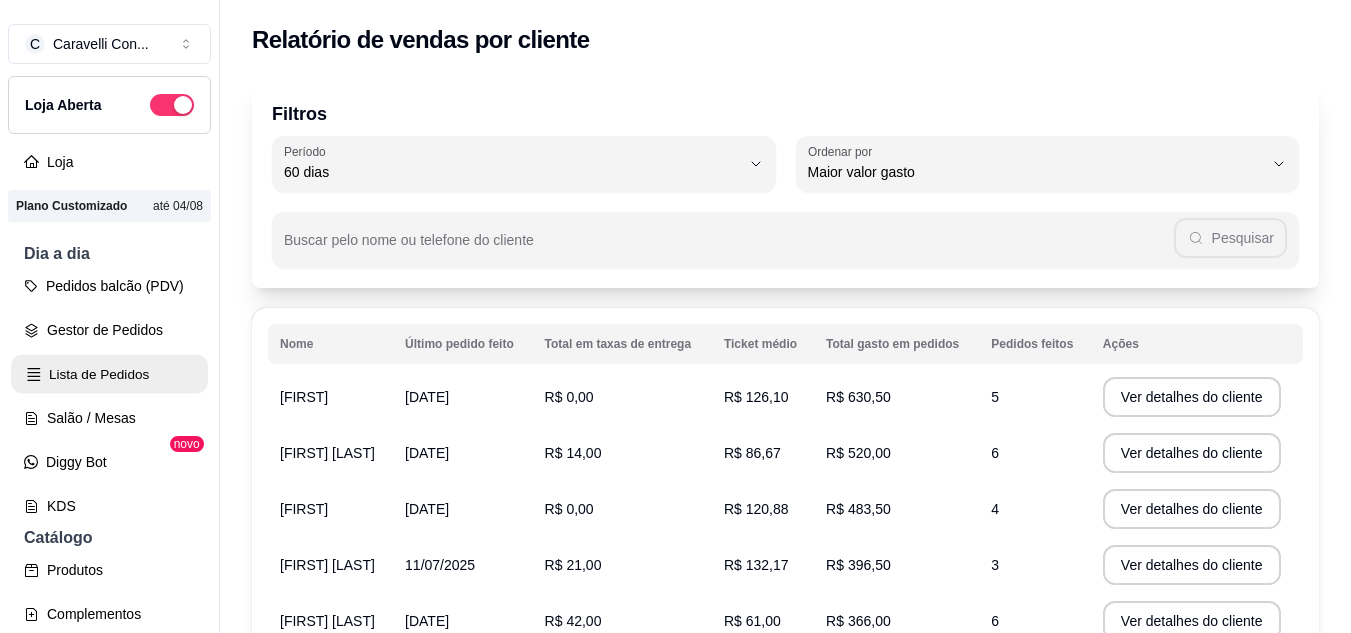 click on "Lista de Pedidos" at bounding box center (109, 374) 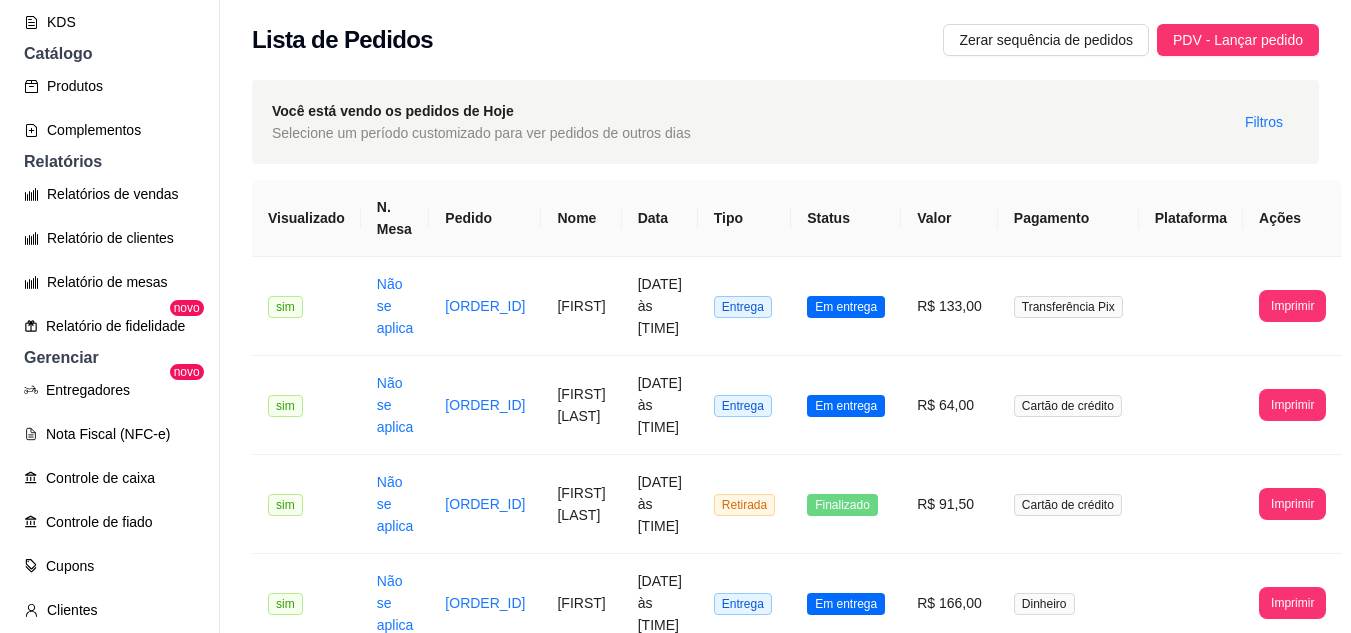scroll, scrollTop: 600, scrollLeft: 0, axis: vertical 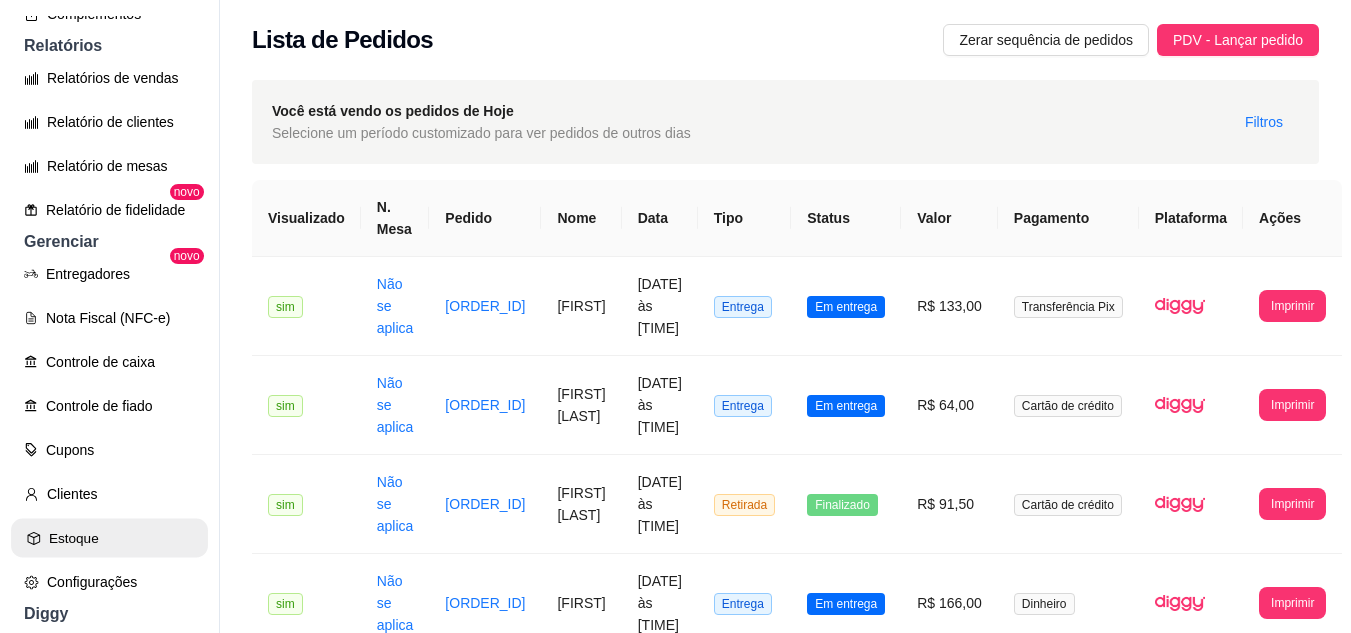 click on "Estoque" at bounding box center [109, 538] 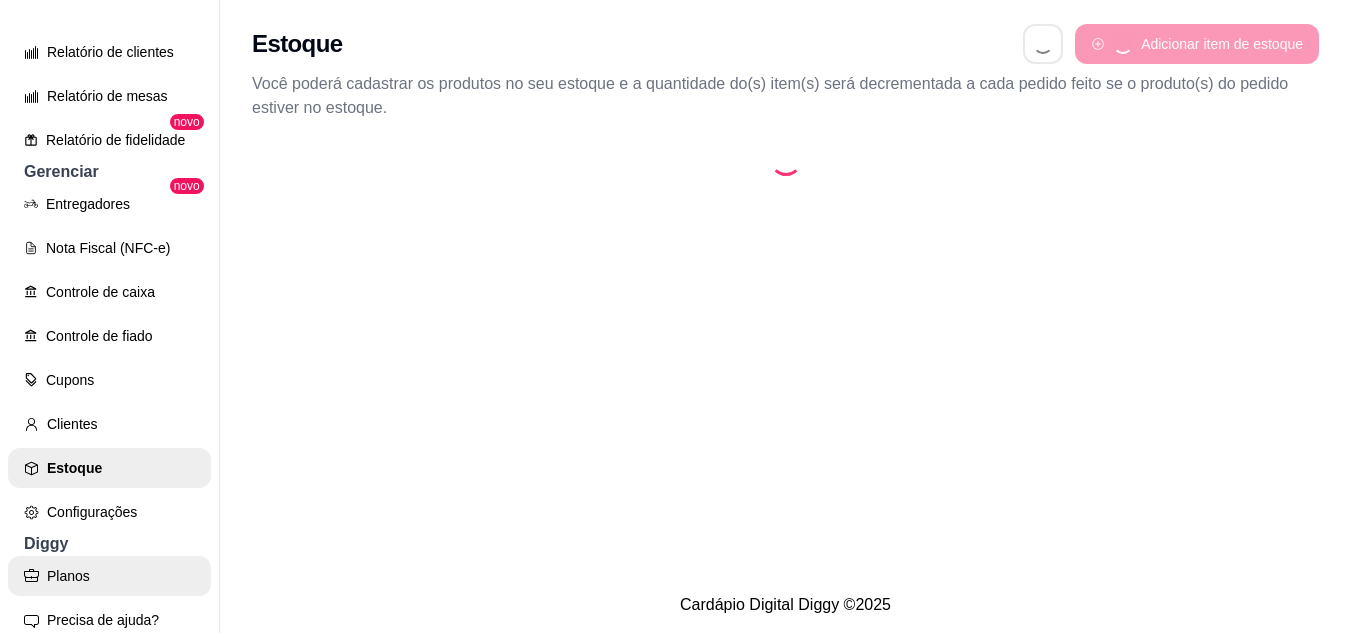 scroll, scrollTop: 700, scrollLeft: 0, axis: vertical 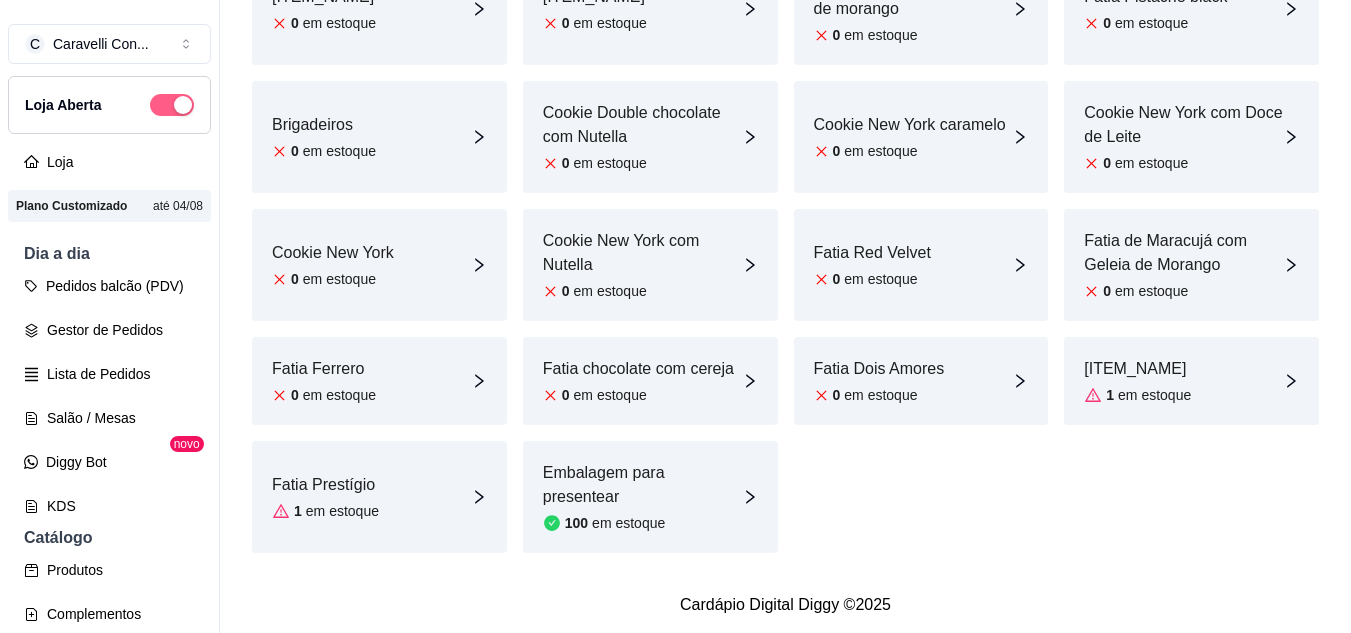 click at bounding box center (183, 105) 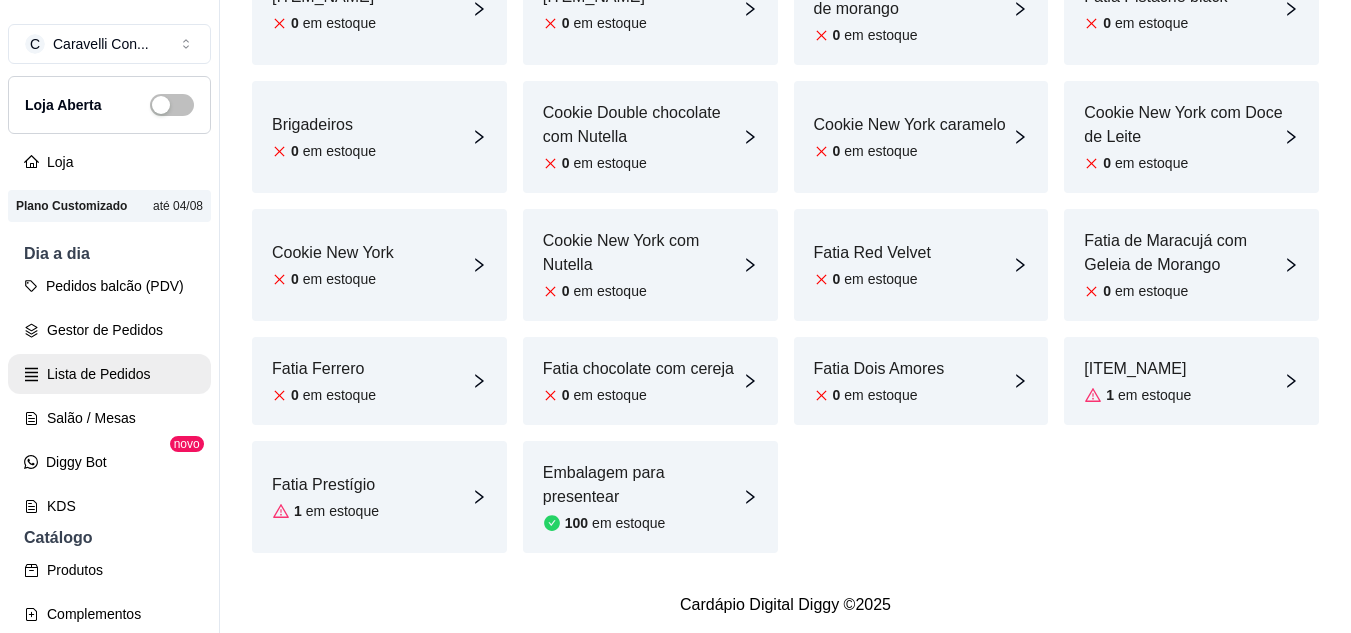 click on "Lista de Pedidos" at bounding box center [109, 374] 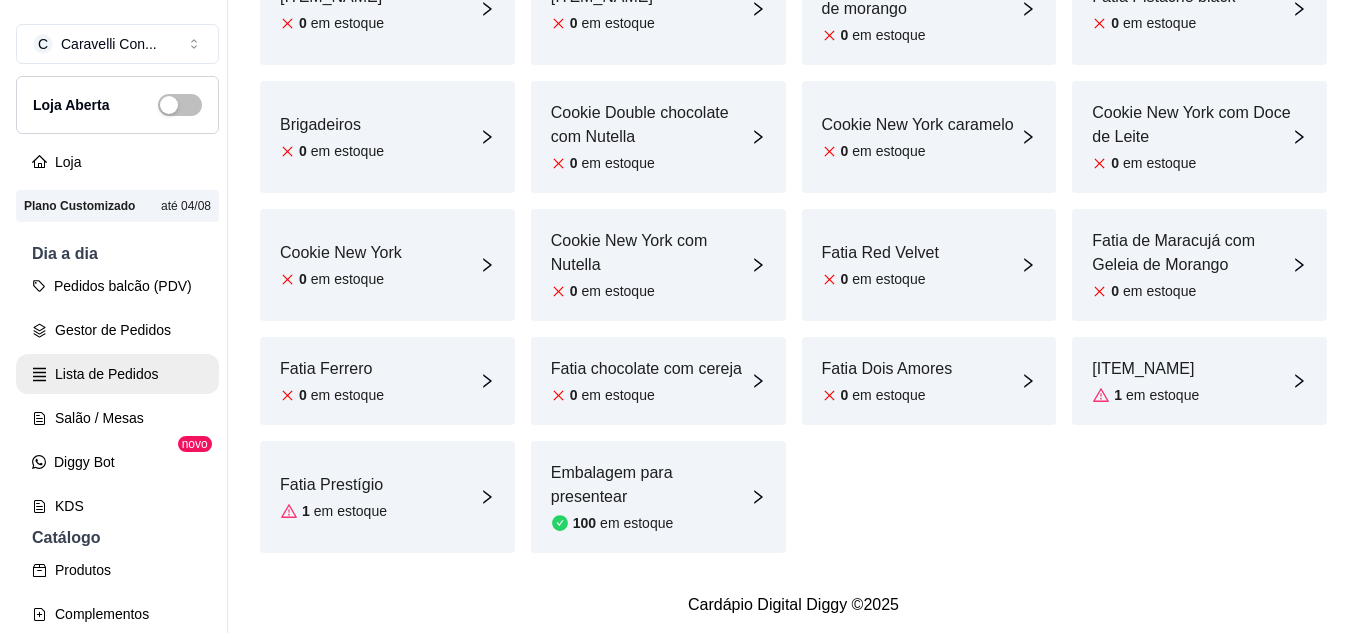 scroll, scrollTop: 0, scrollLeft: 0, axis: both 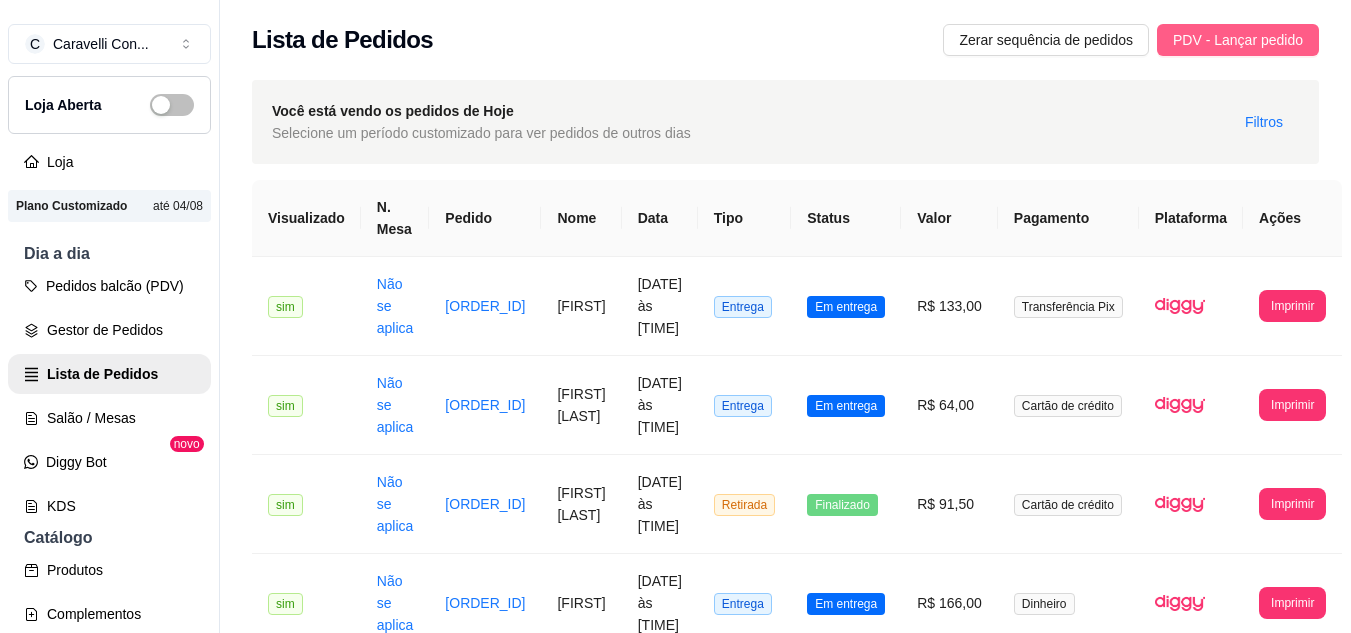 click on "PDV - Lançar pedido" at bounding box center [1238, 40] 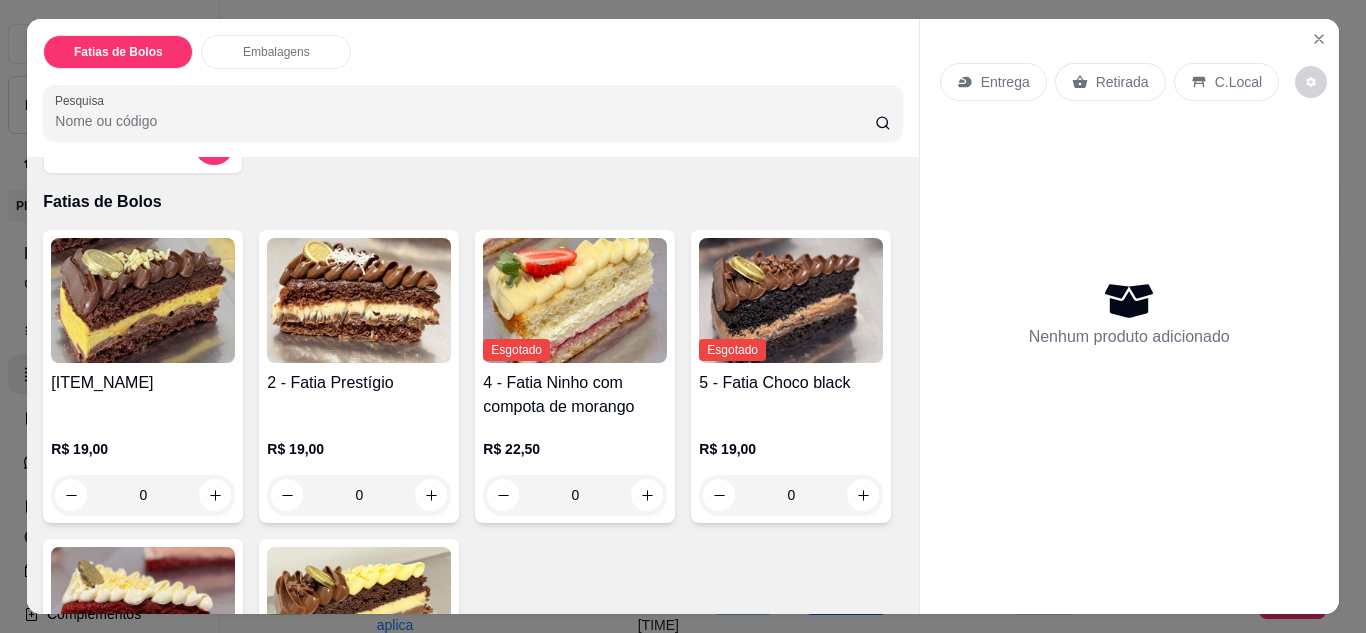 scroll, scrollTop: 200, scrollLeft: 0, axis: vertical 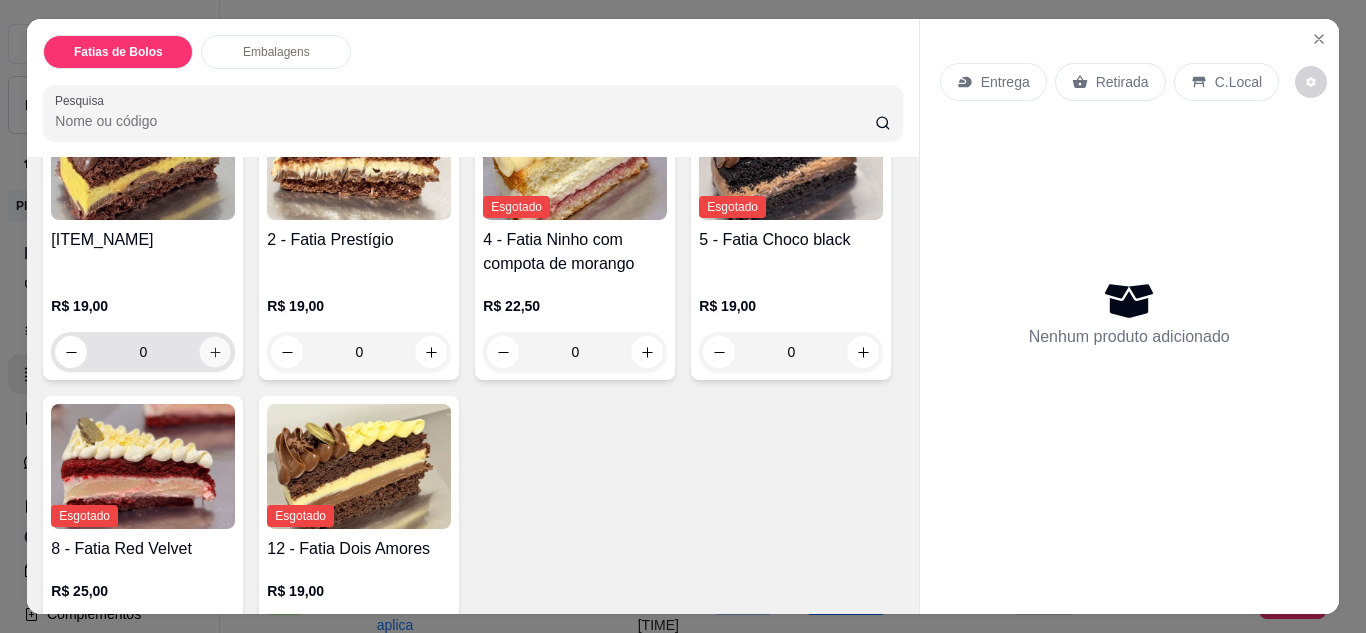click 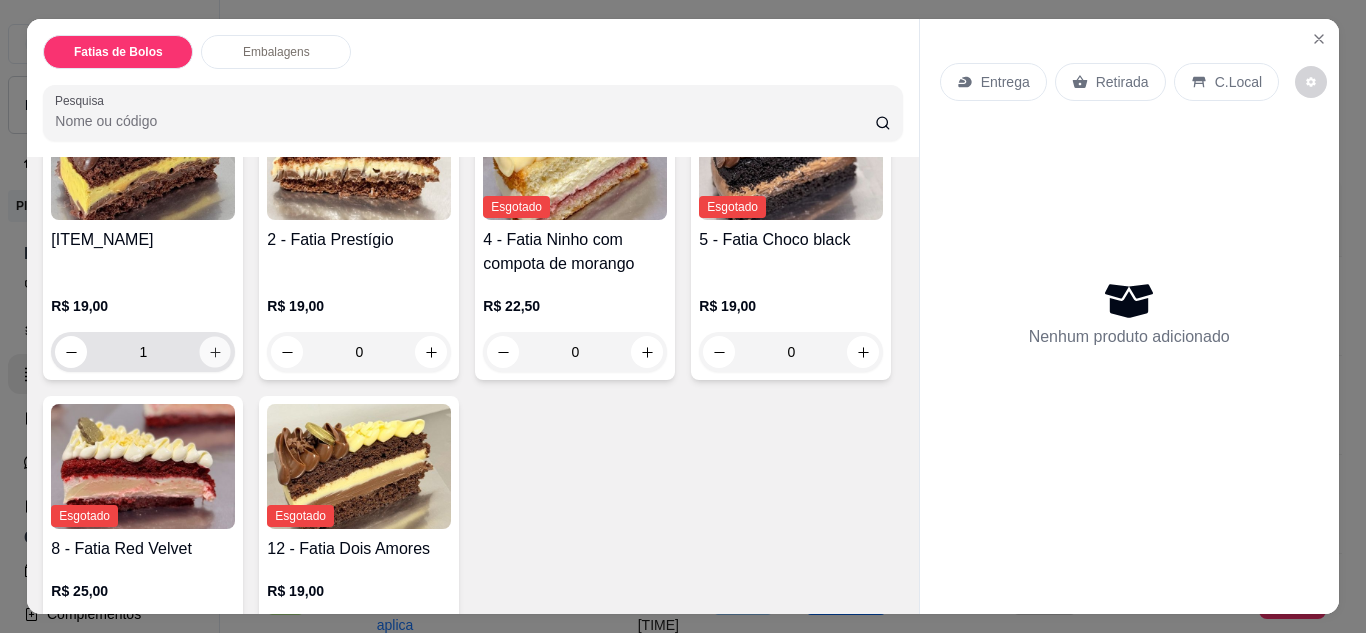 scroll, scrollTop: 201, scrollLeft: 0, axis: vertical 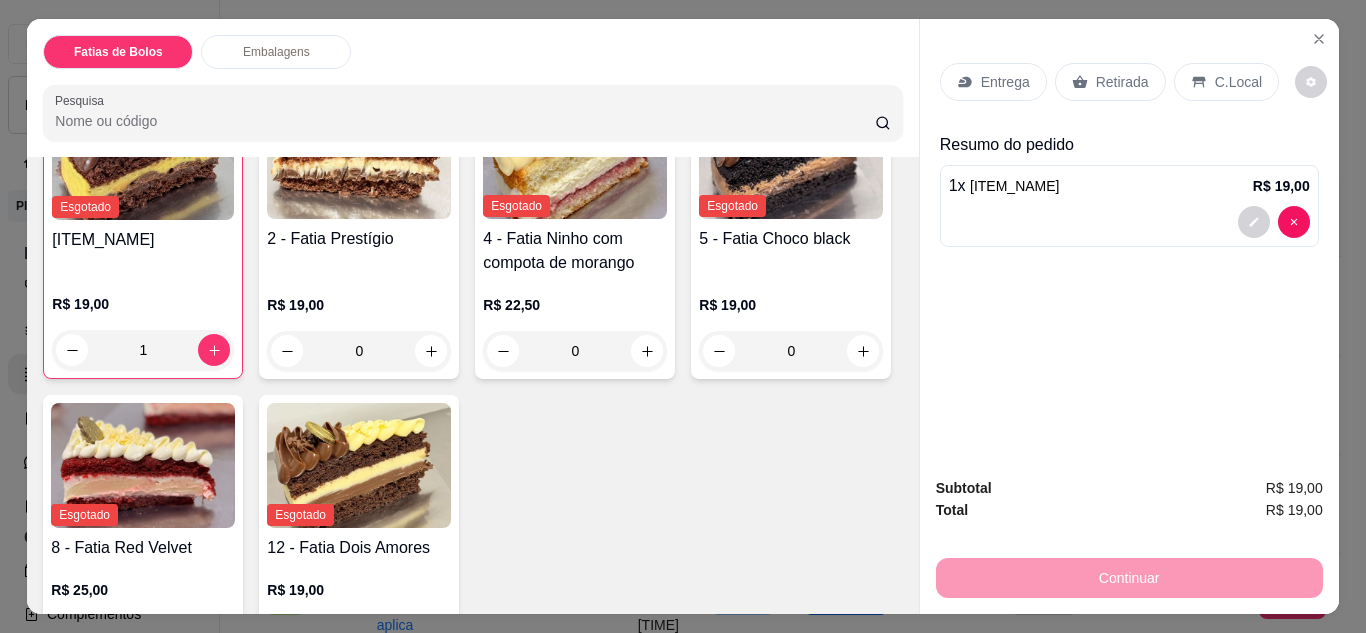 click on "Retirada" at bounding box center (1122, 82) 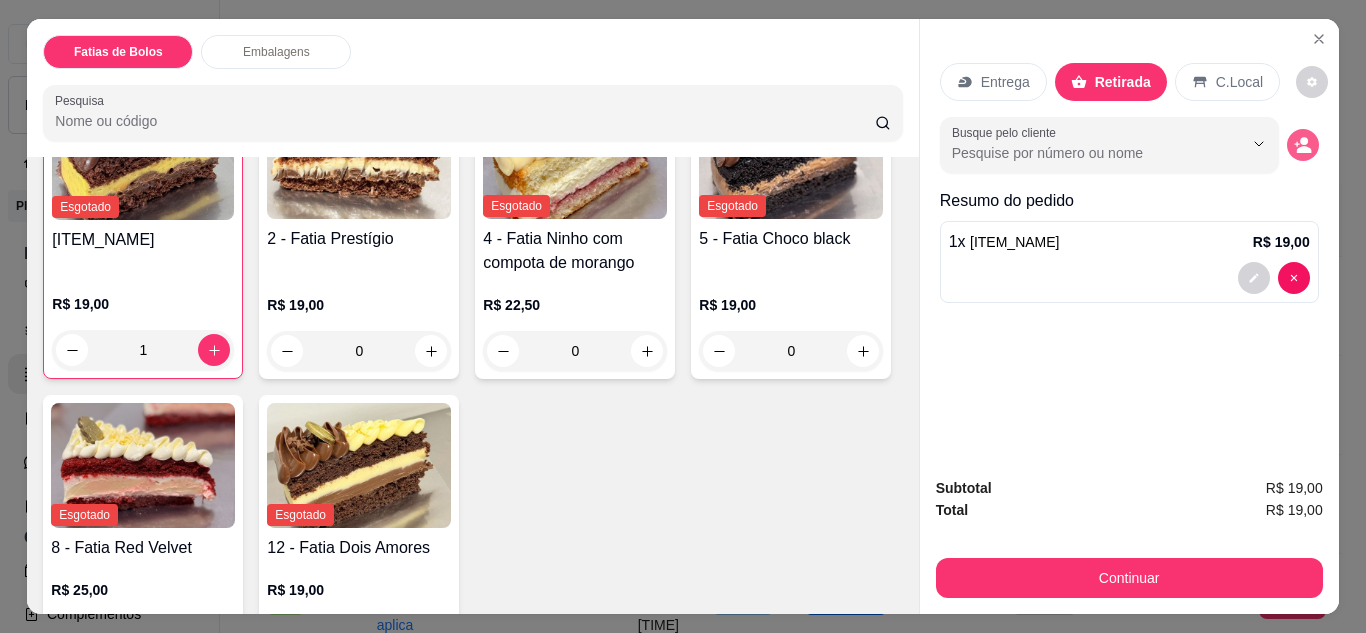 click at bounding box center (1303, 145) 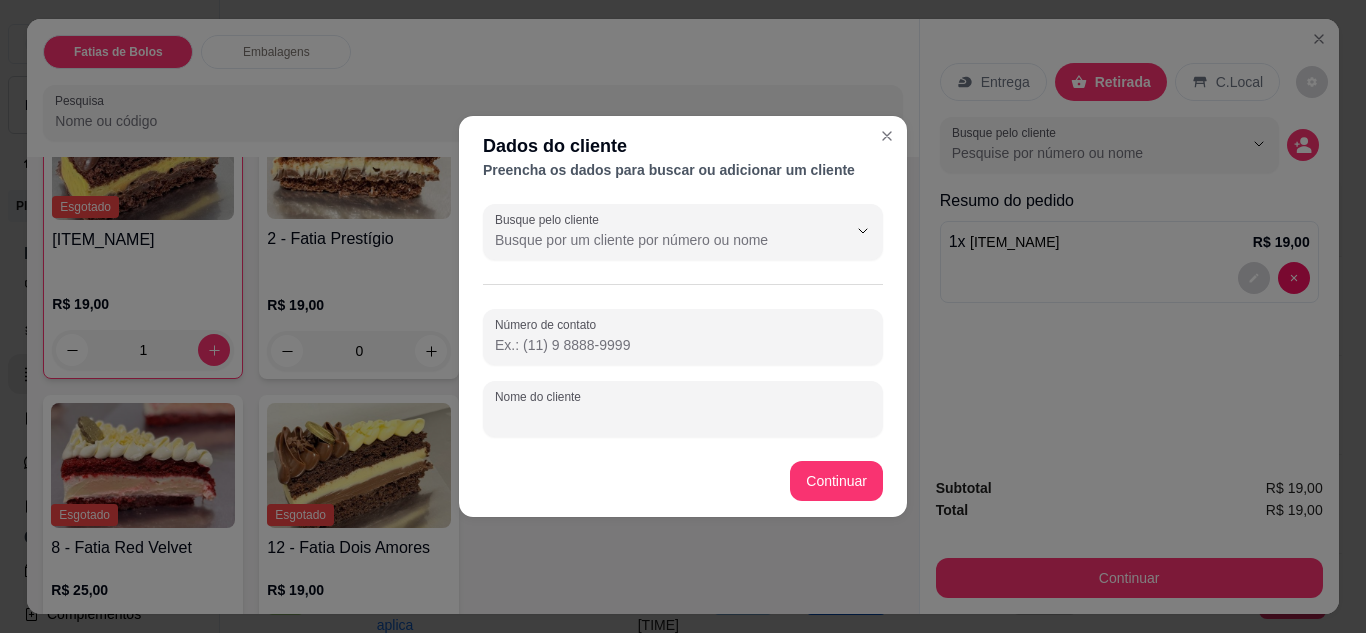 drag, startPoint x: 537, startPoint y: 406, endPoint x: 500, endPoint y: 411, distance: 37.336308 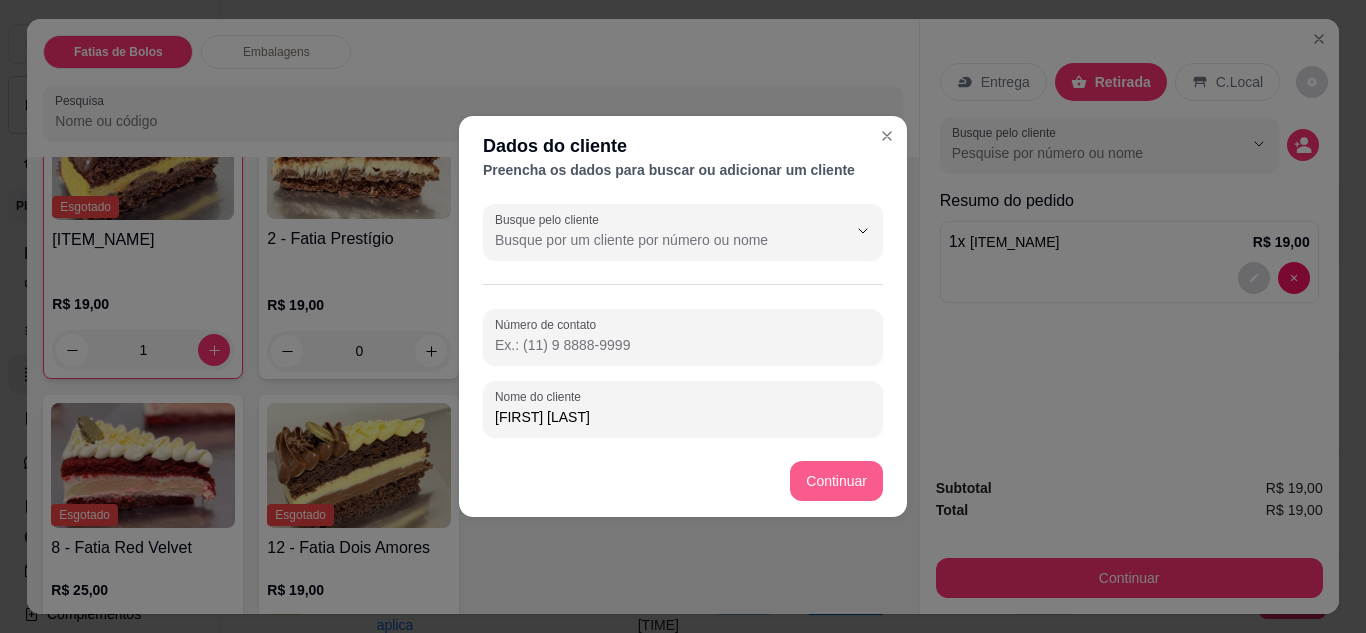 type on "[FIRST] [LAST]" 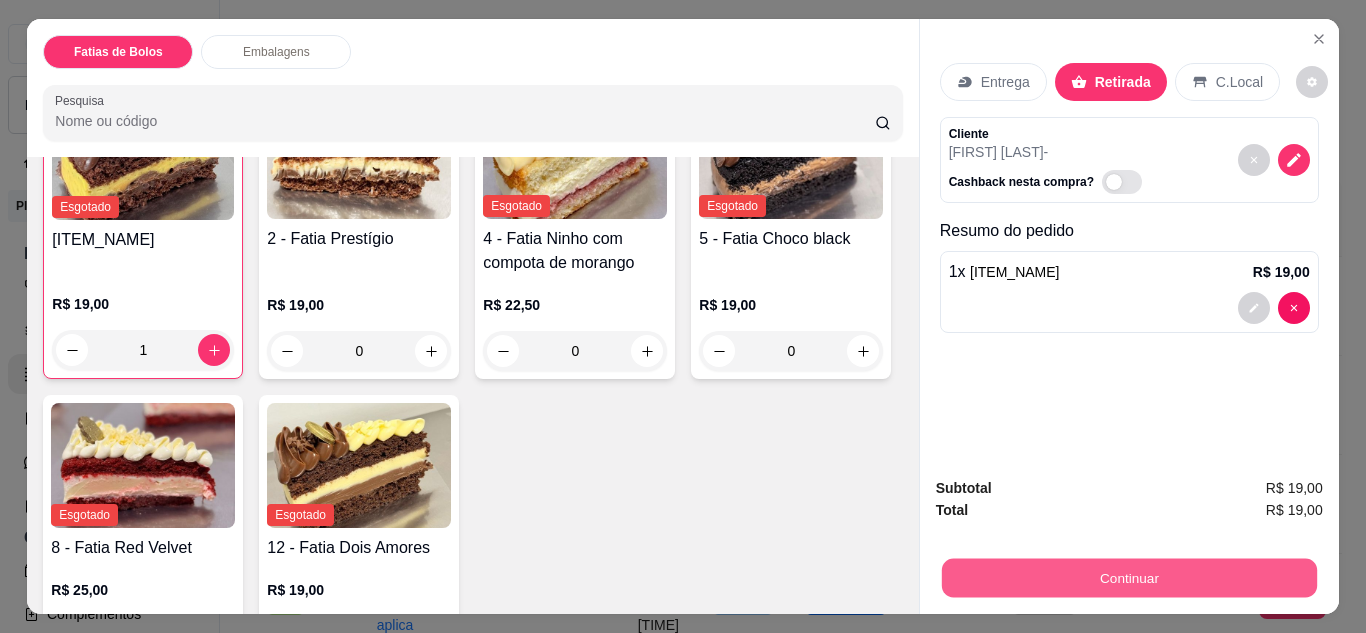 click on "Continuar" at bounding box center [1128, 578] 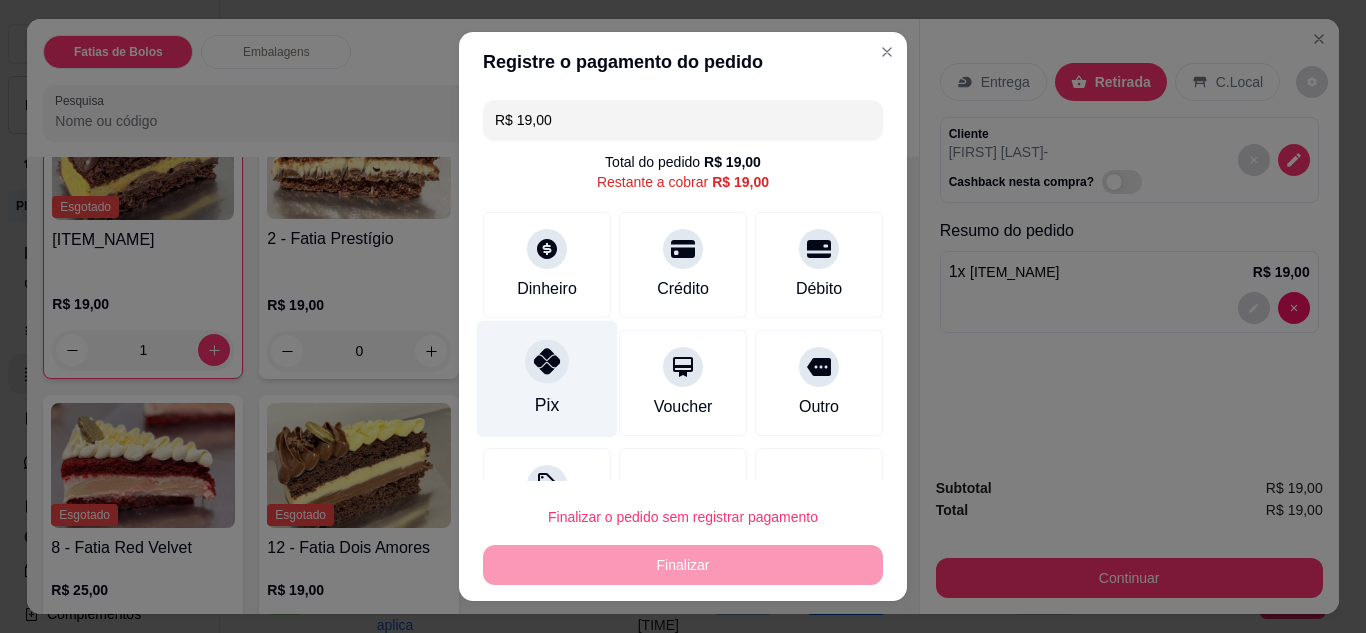 click 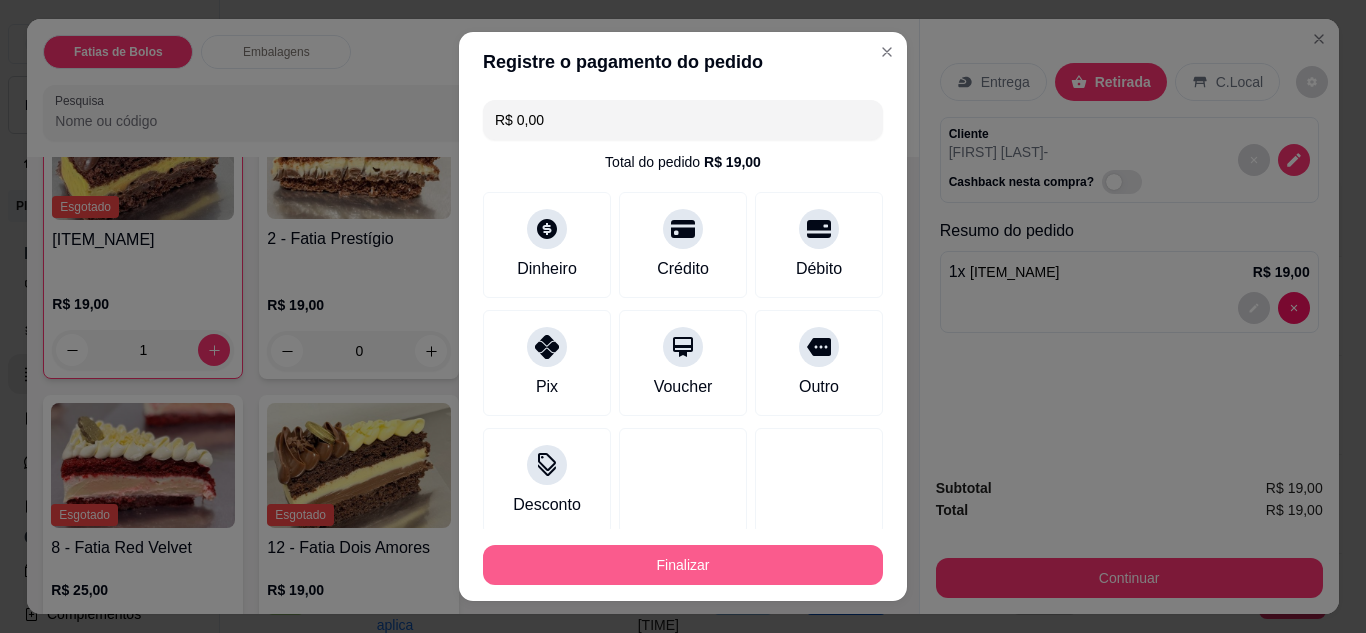 click on "Finalizar" at bounding box center [683, 565] 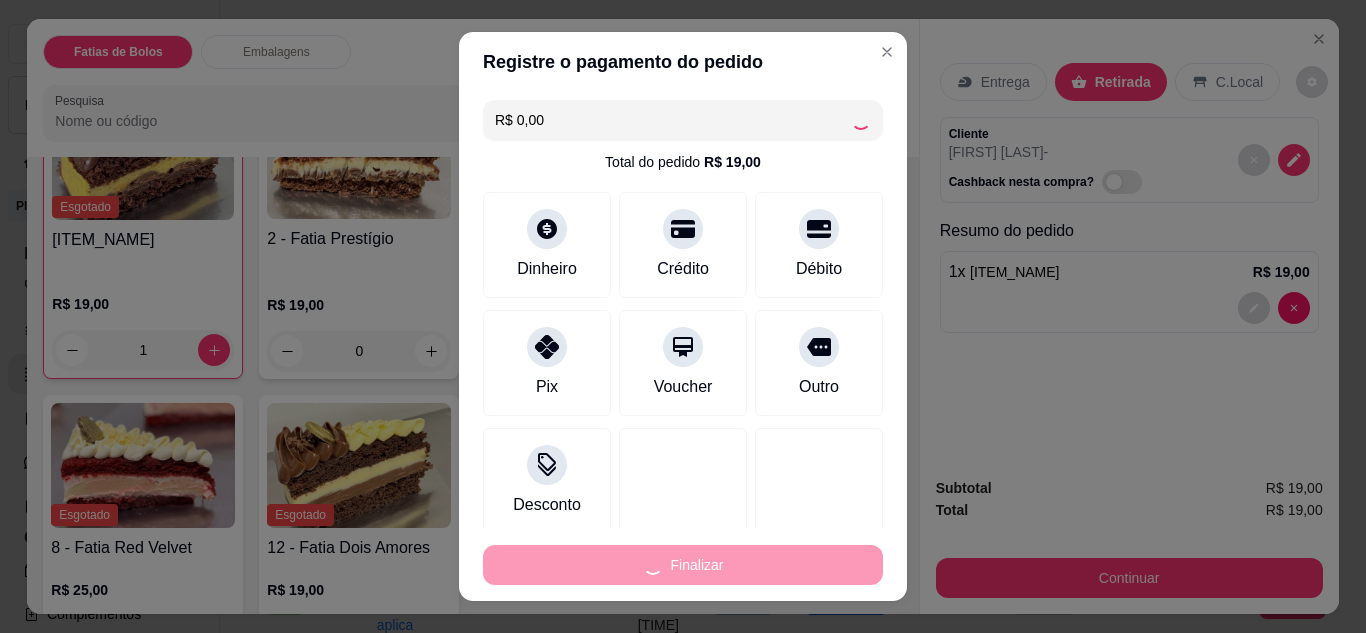 type on "0" 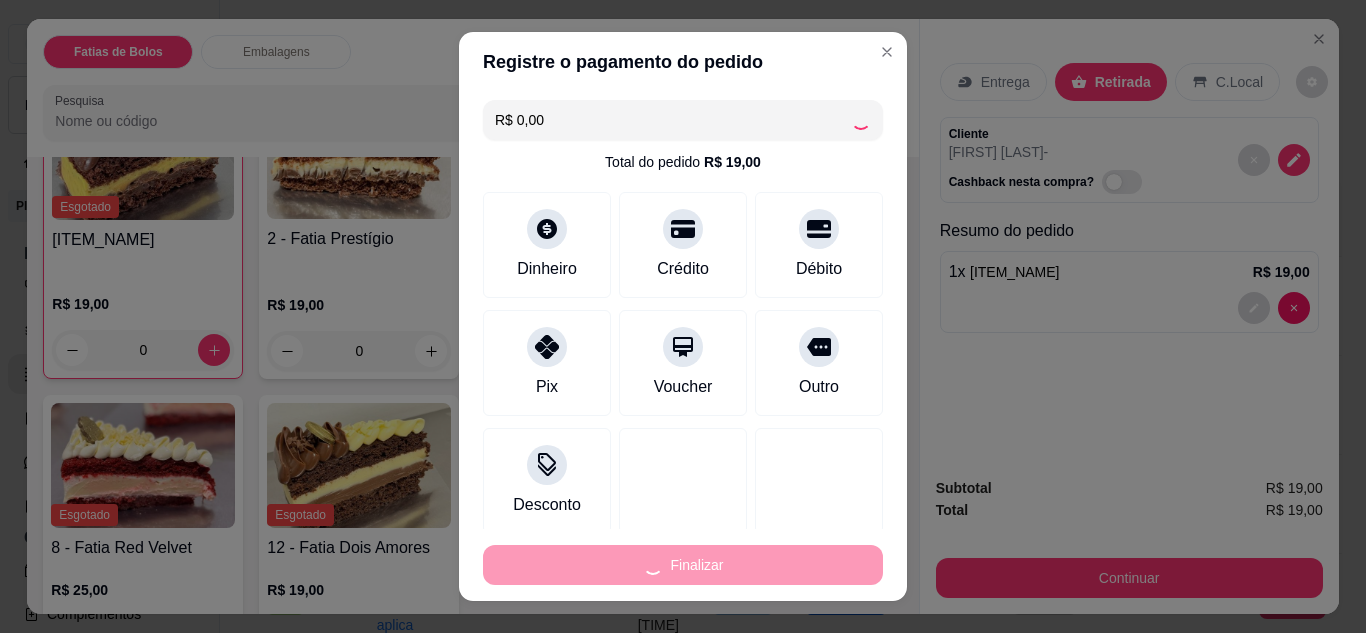type on "-R$ 19,00" 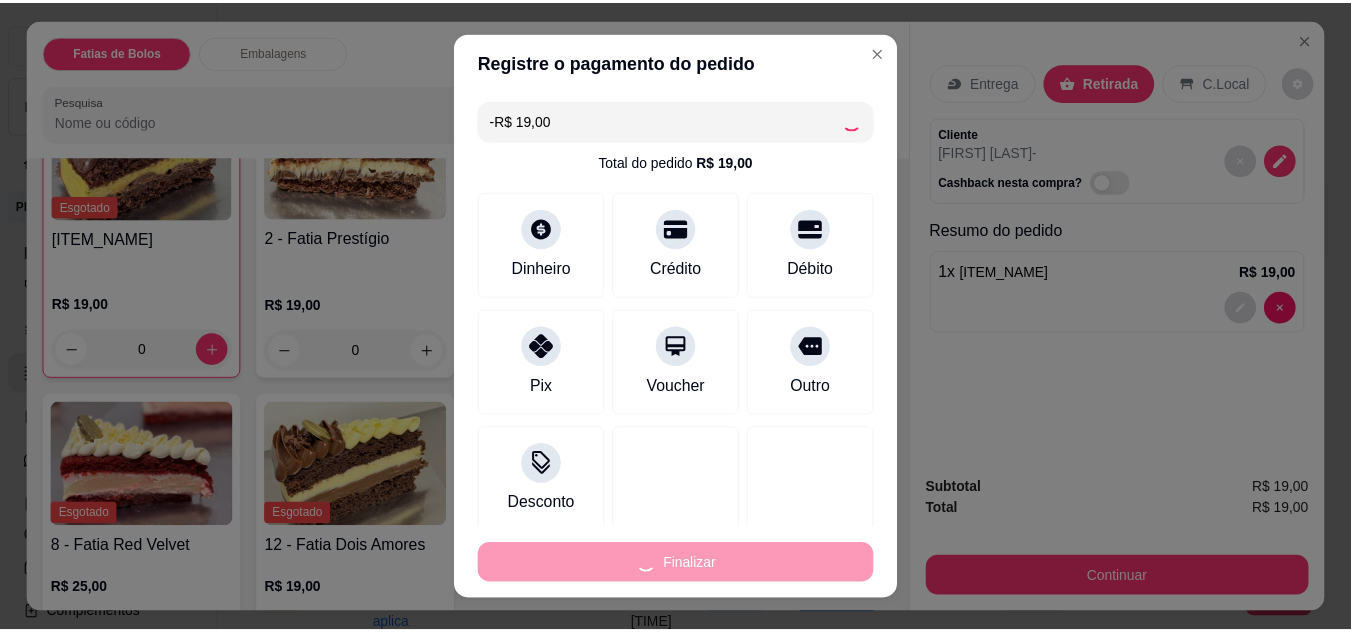 scroll, scrollTop: 200, scrollLeft: 0, axis: vertical 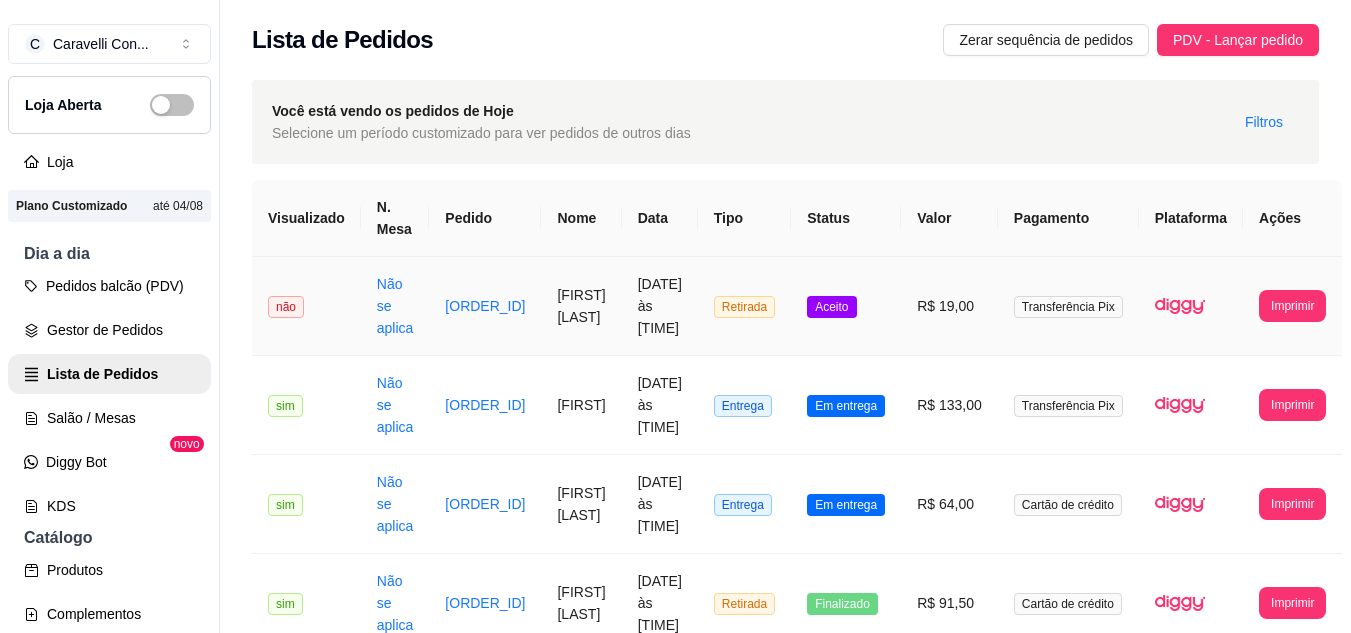 click on "Aceito" at bounding box center [831, 307] 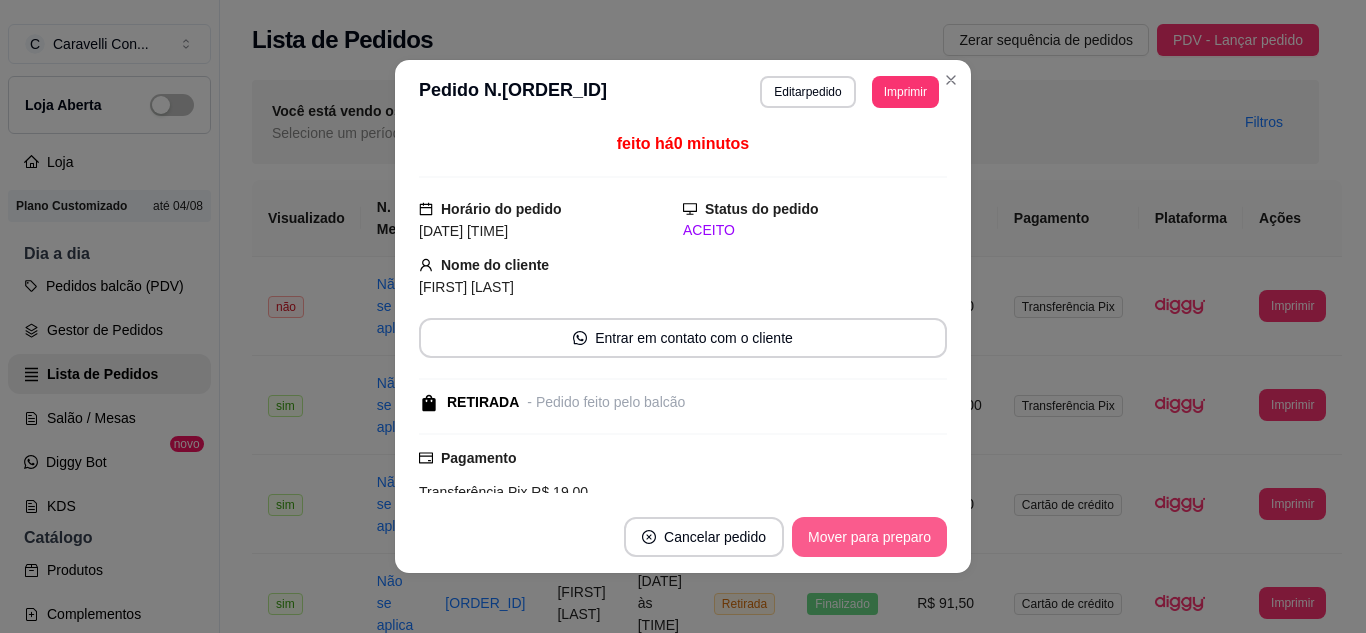 click on "Mover para preparo" at bounding box center (869, 537) 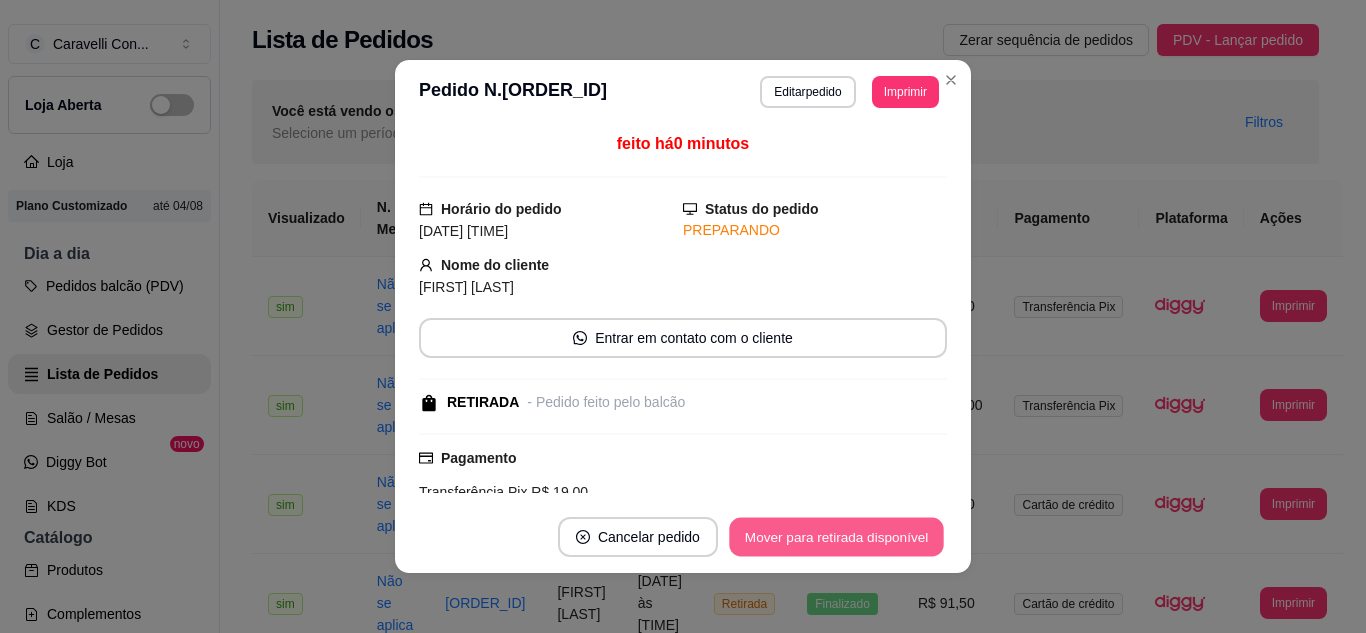 click on "Mover para retirada disponível" at bounding box center (836, 537) 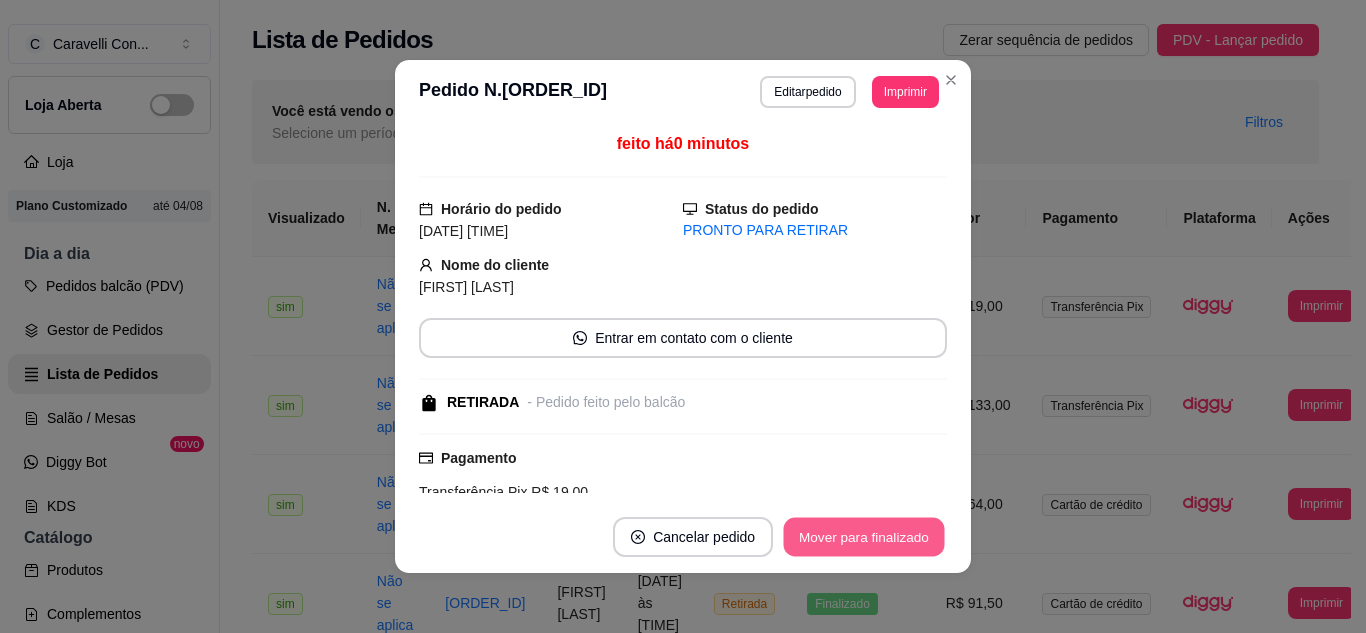 click on "Mover para finalizado" at bounding box center [864, 537] 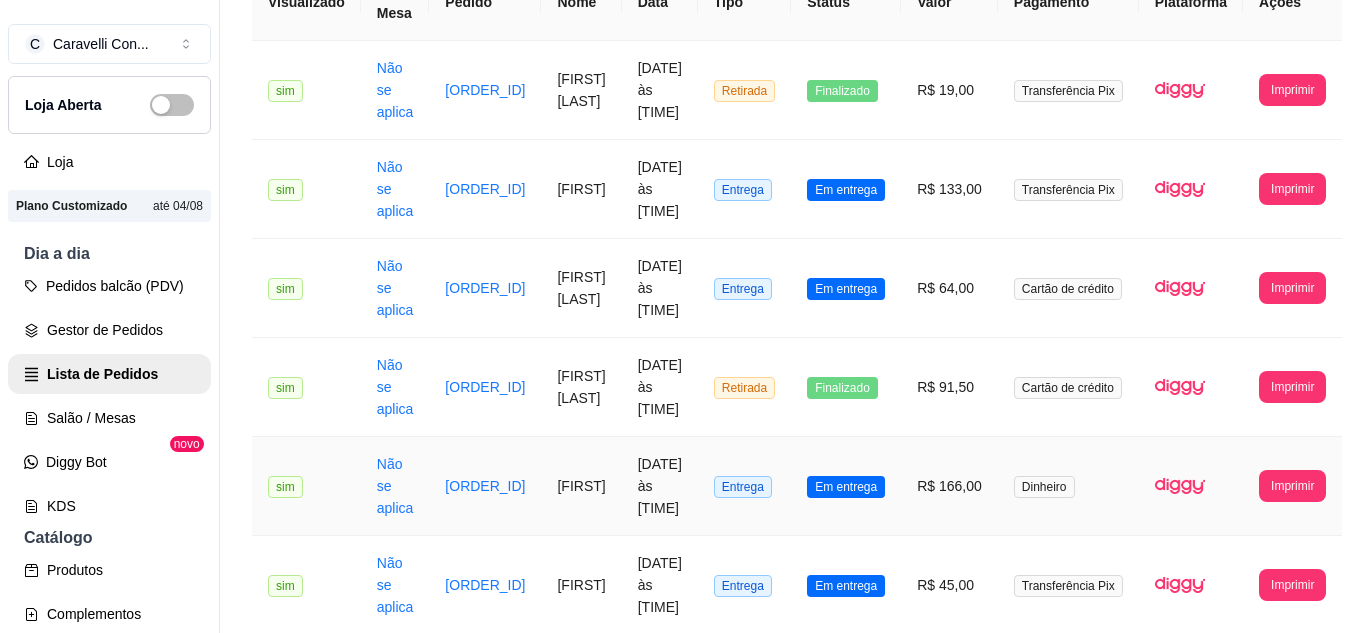scroll, scrollTop: 0, scrollLeft: 0, axis: both 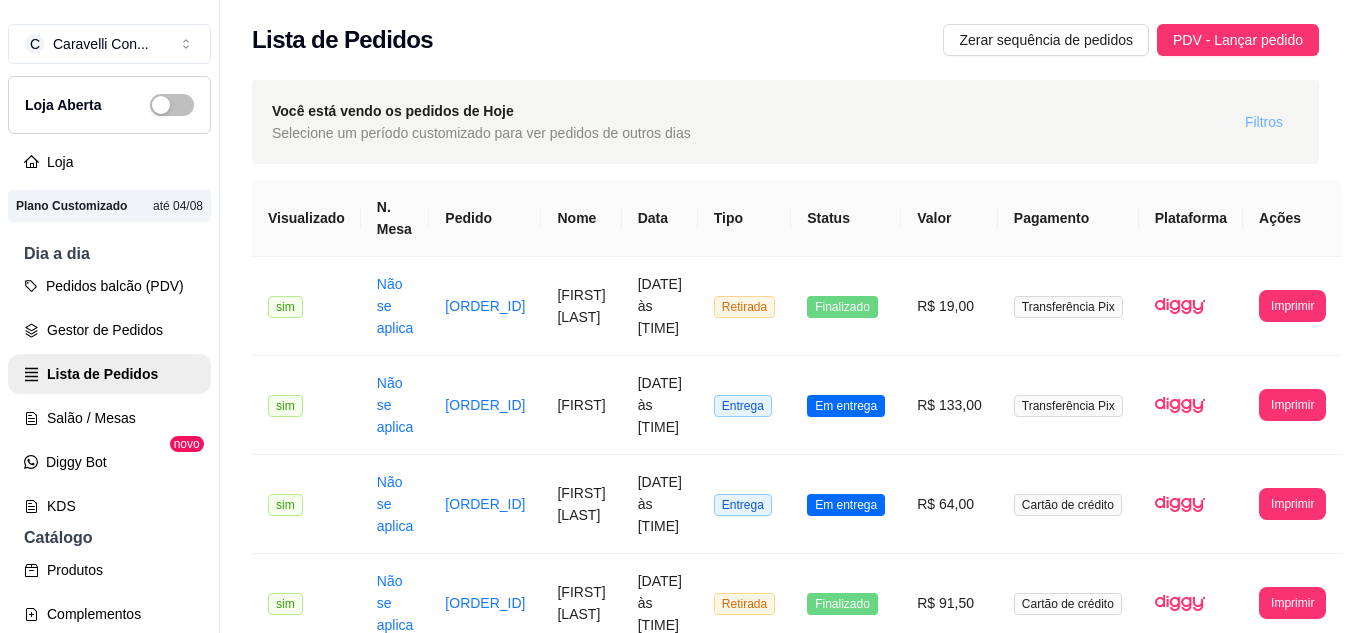 click on "Filtros" at bounding box center (1264, 122) 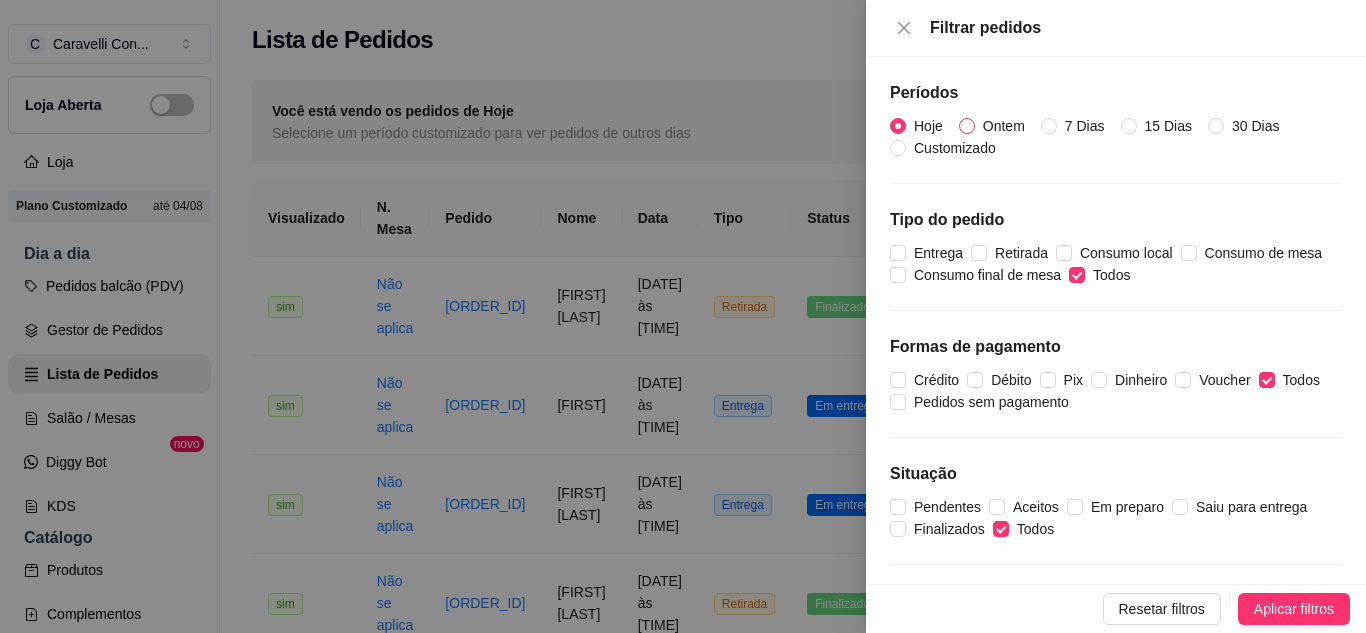 click on "Ontem" at bounding box center [1004, 126] 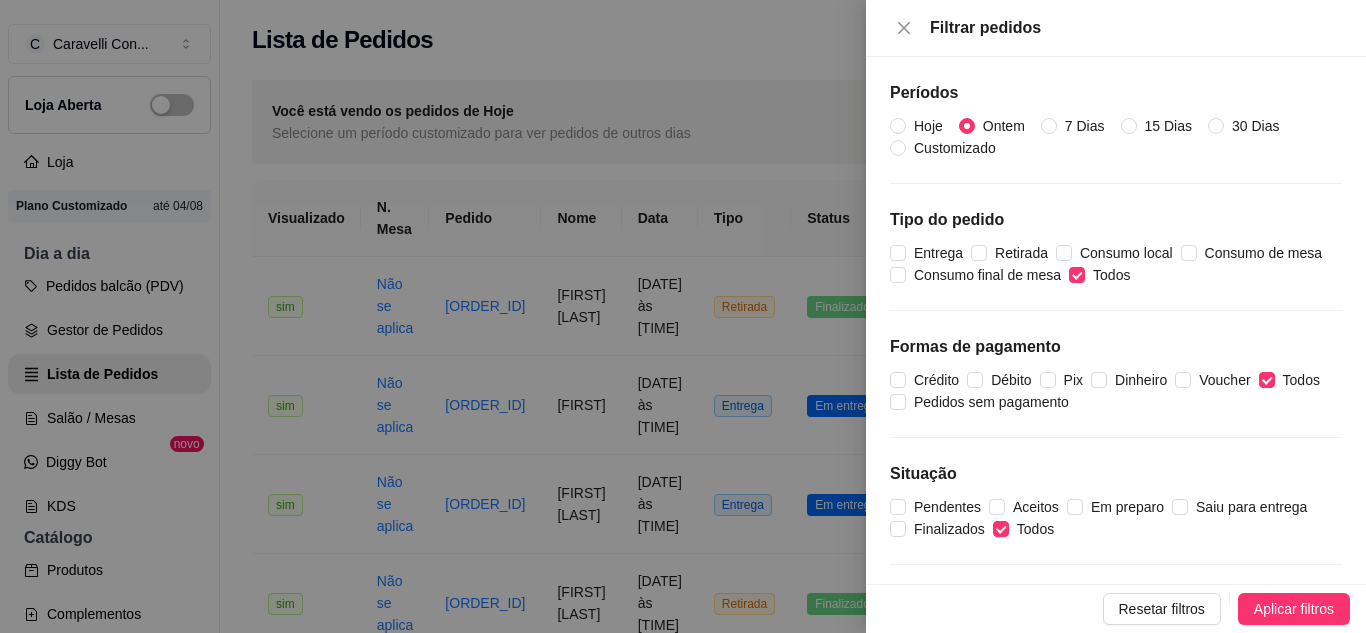 click on "Aplicar filtros" at bounding box center (1294, 609) 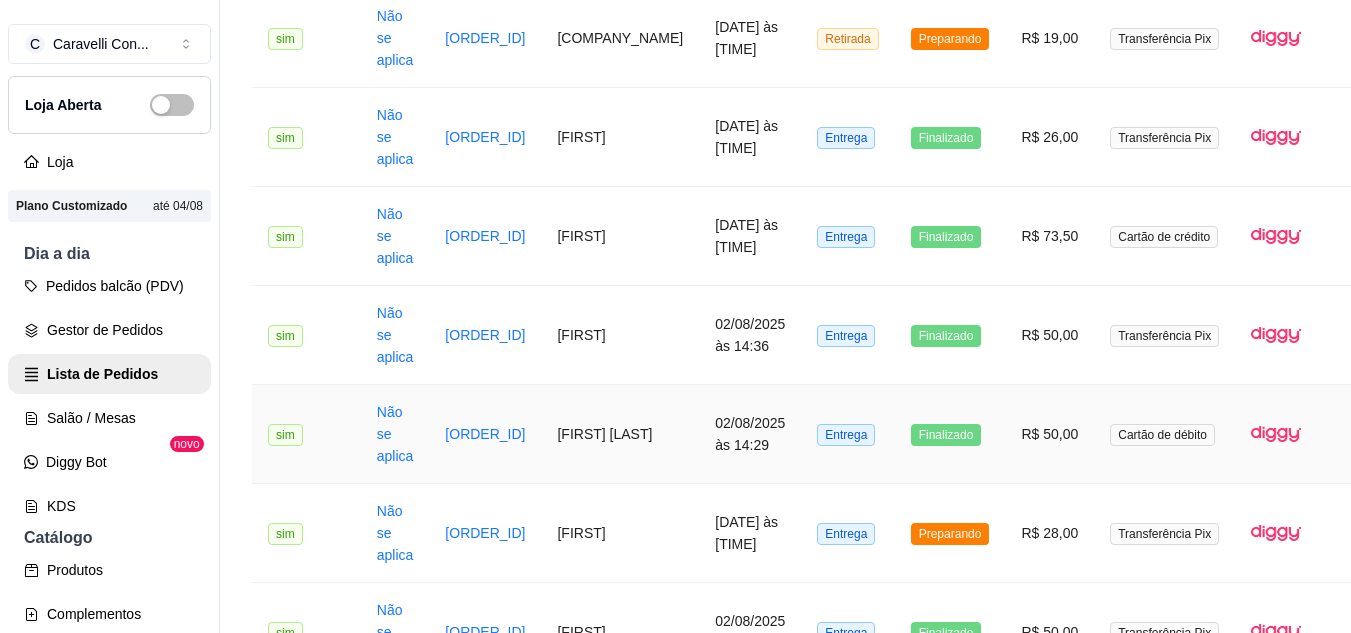 scroll, scrollTop: 1257, scrollLeft: 0, axis: vertical 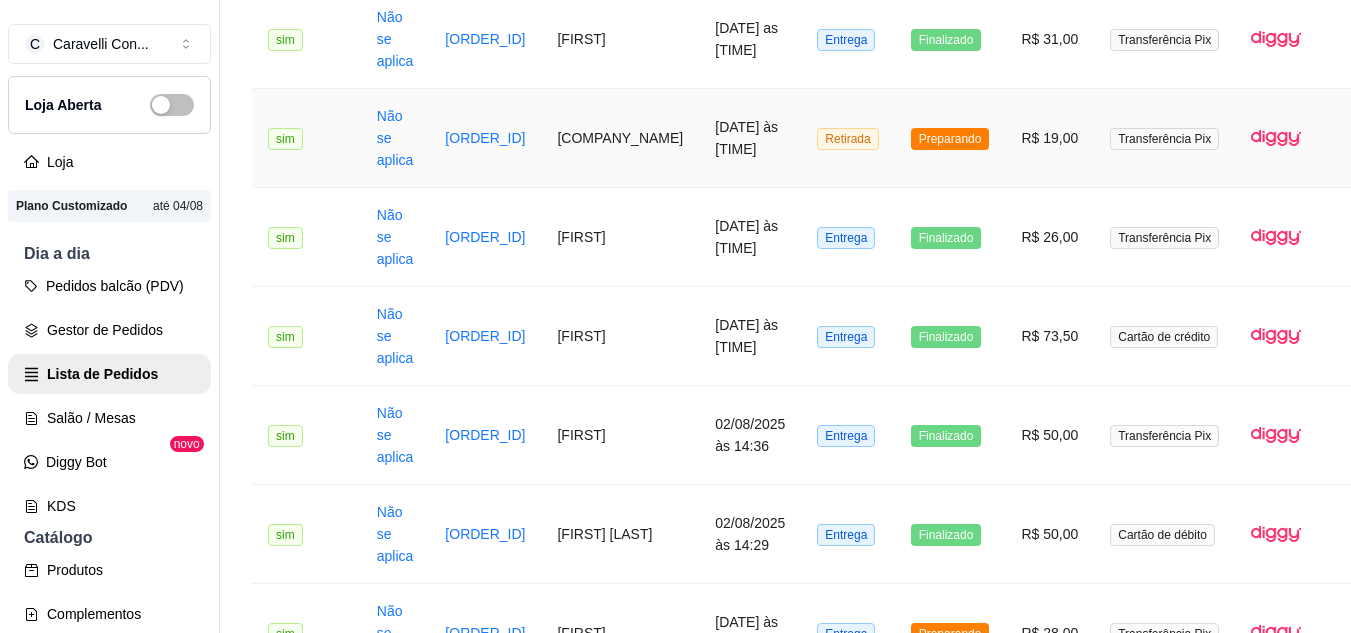 click on "[COMPANY_NAME]" at bounding box center (620, 138) 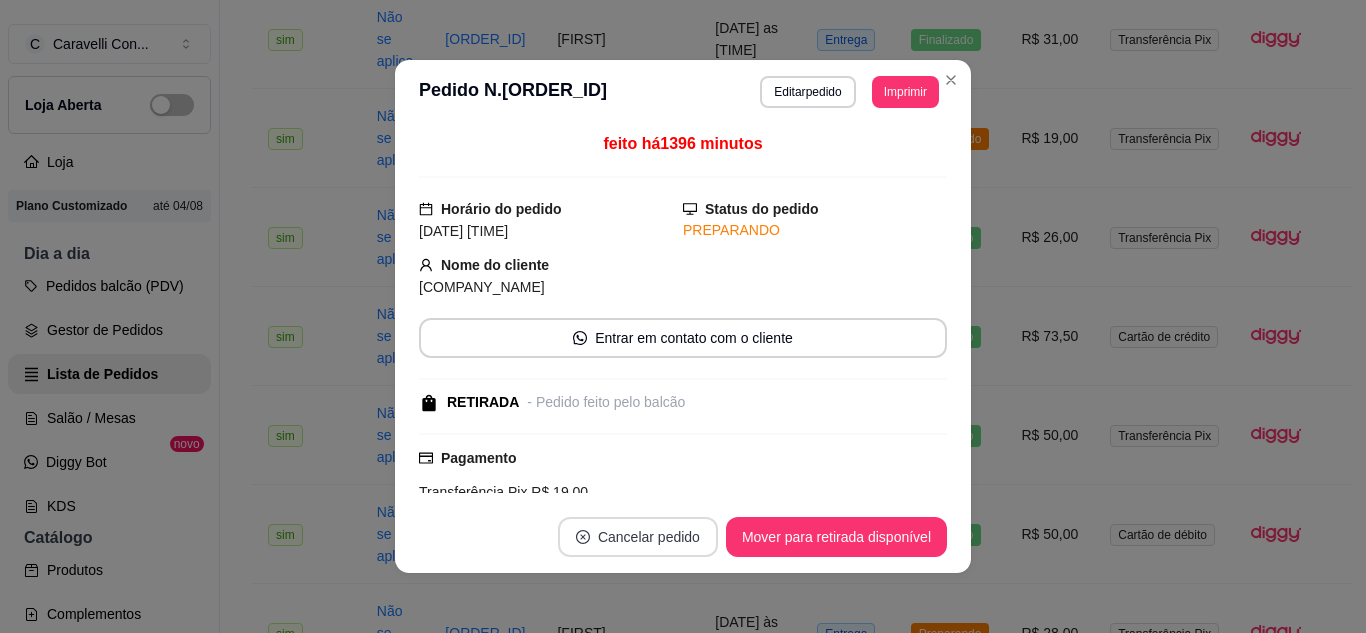 click on "Cancelar pedido" at bounding box center (638, 537) 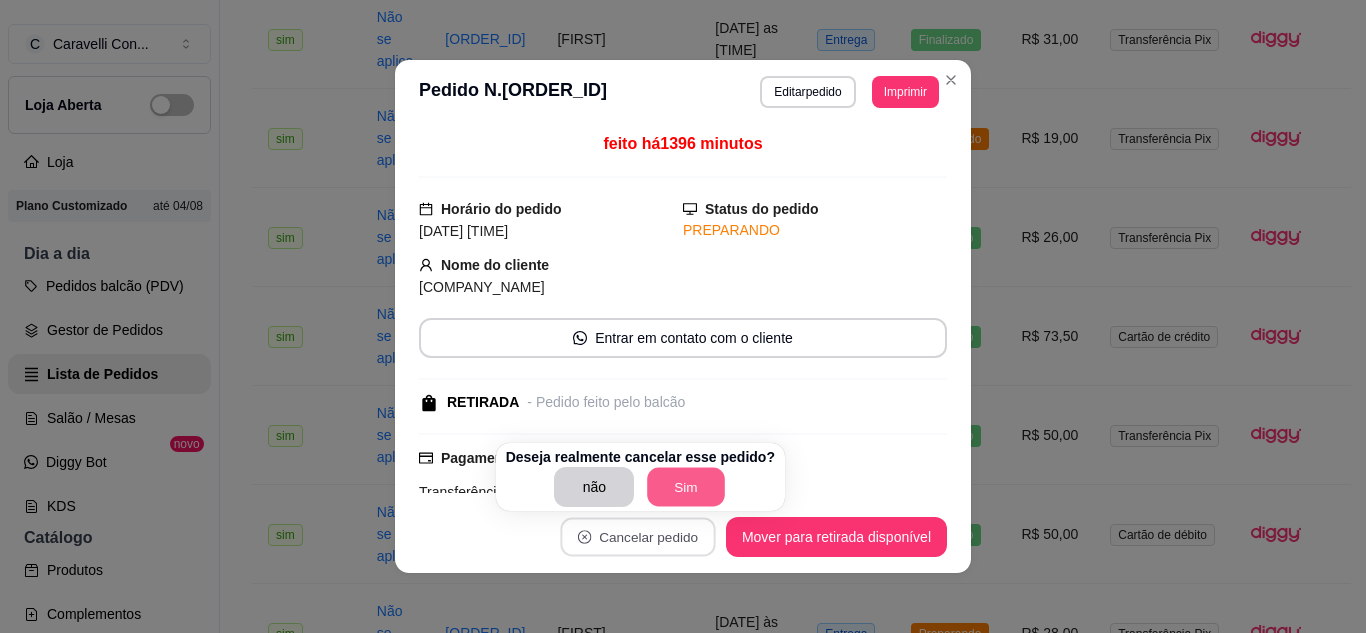 click on "Sim" at bounding box center [687, 487] 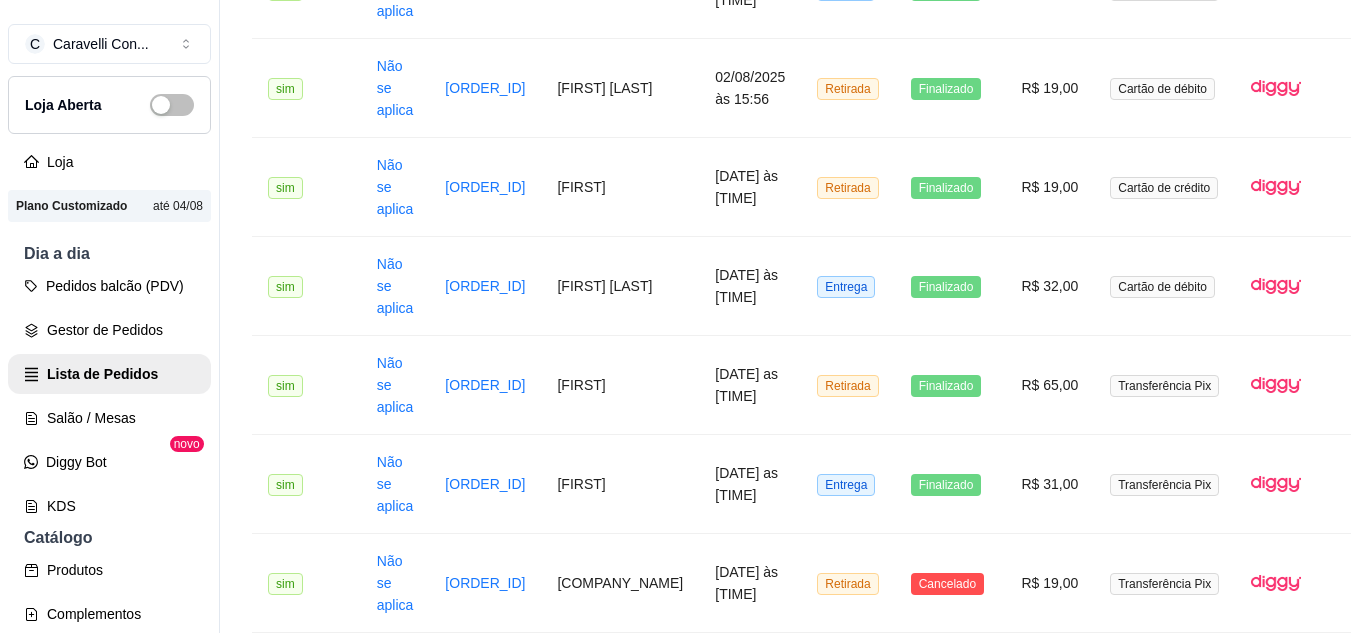 scroll, scrollTop: 657, scrollLeft: 0, axis: vertical 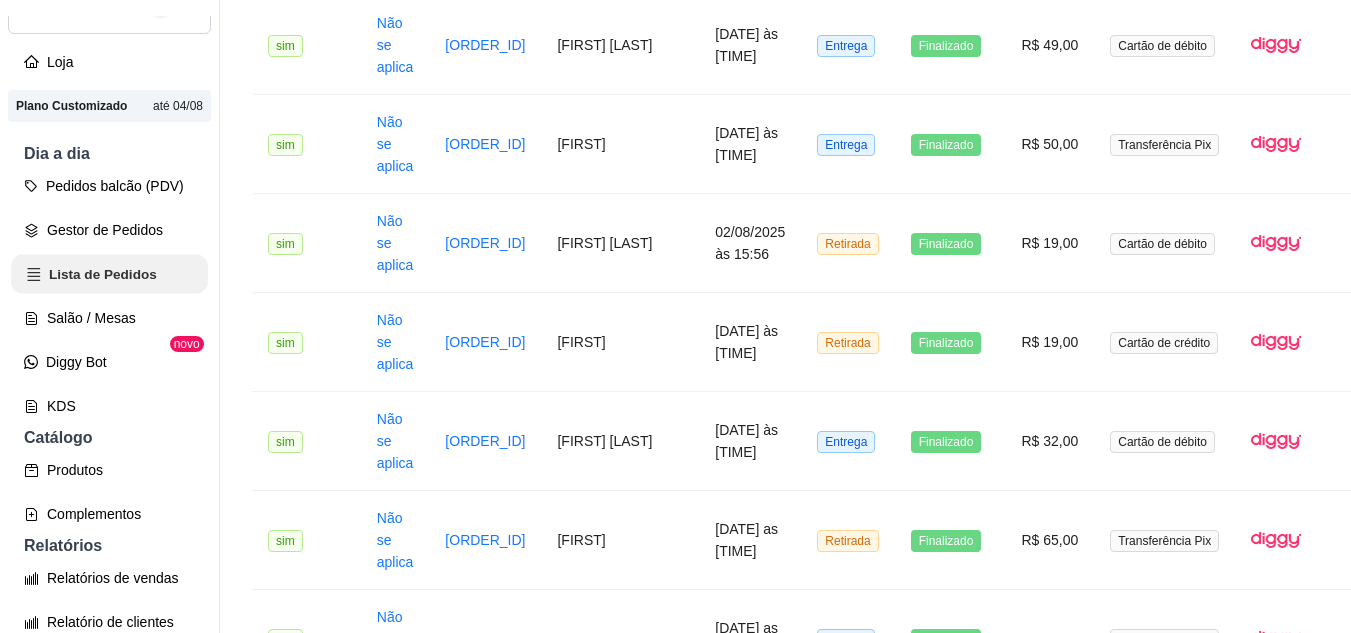 click on "Lista de Pedidos" at bounding box center (109, 274) 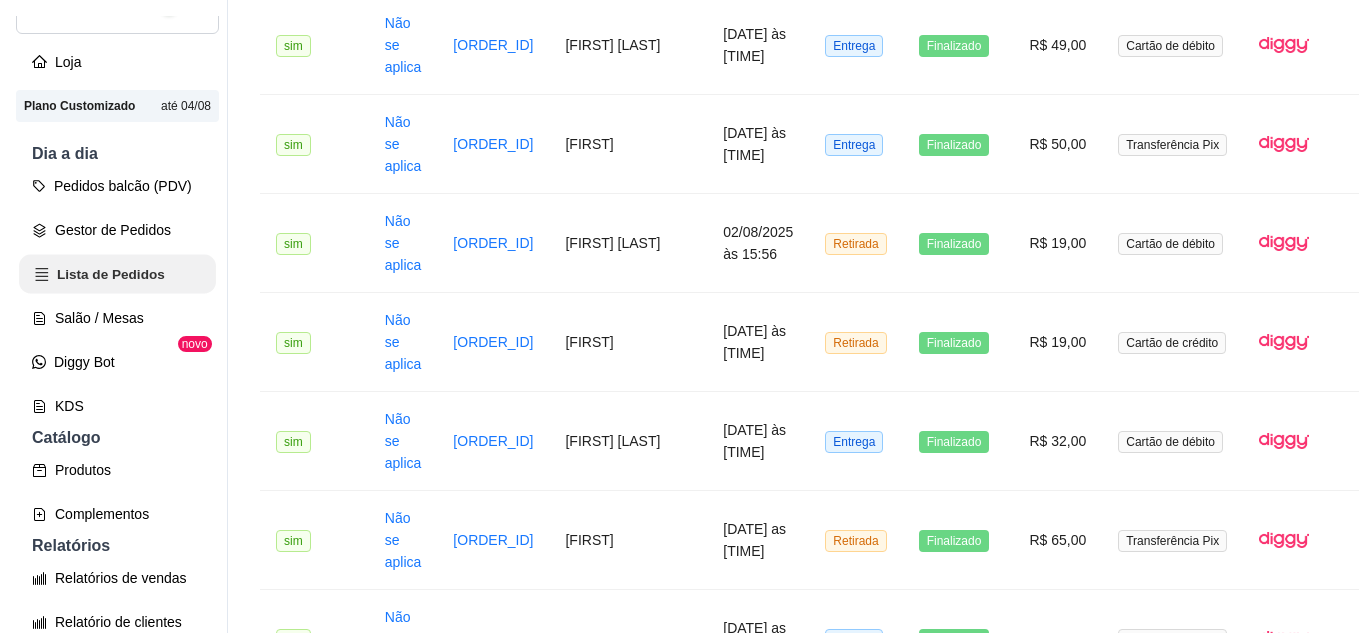 scroll, scrollTop: 0, scrollLeft: 0, axis: both 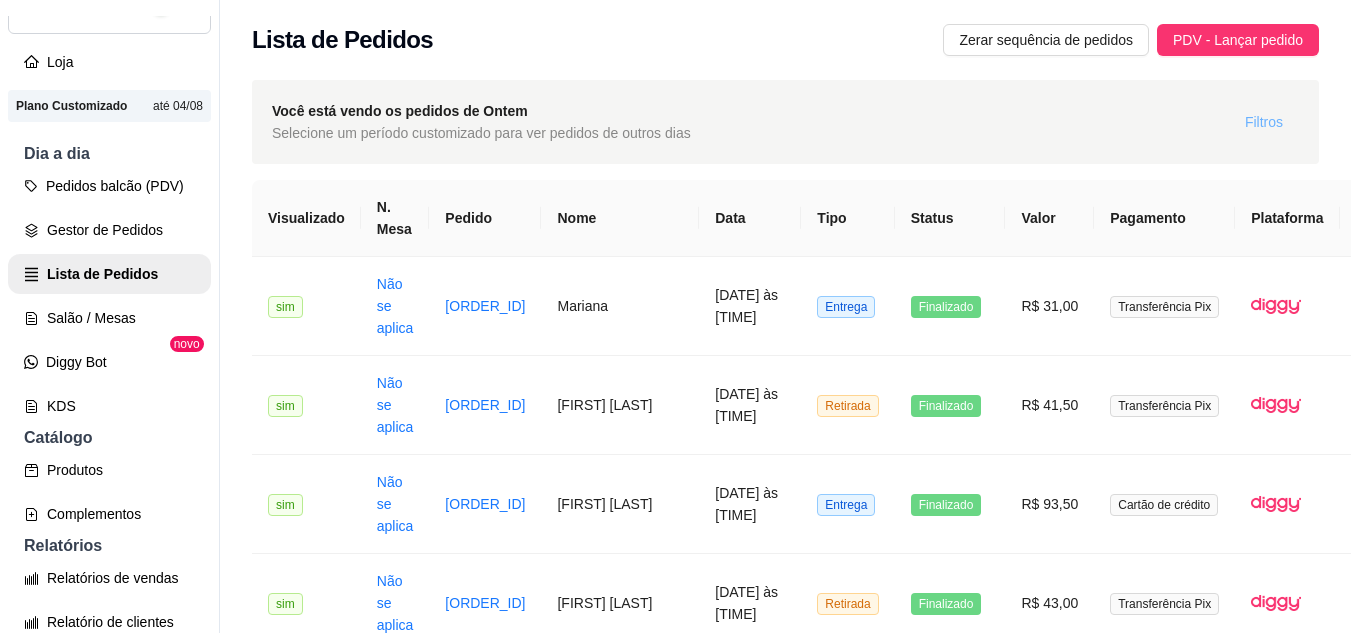 click on "Filtros" at bounding box center [1264, 122] 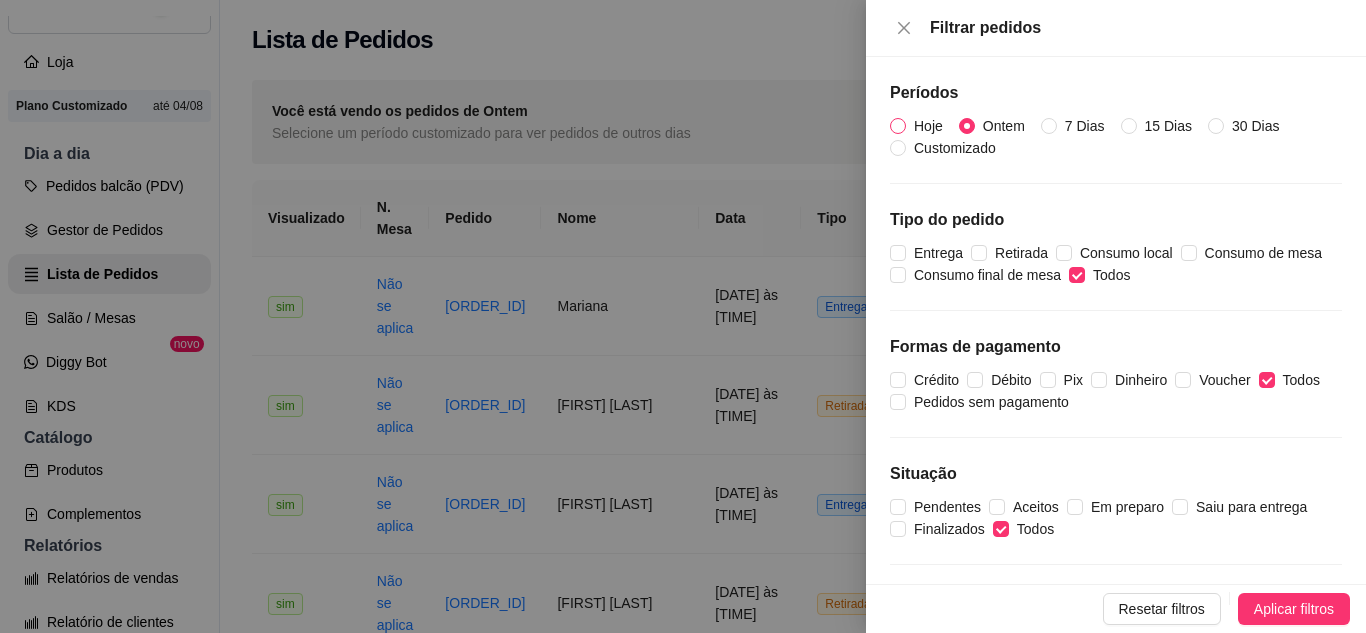 click on "Hoje" at bounding box center (898, 126) 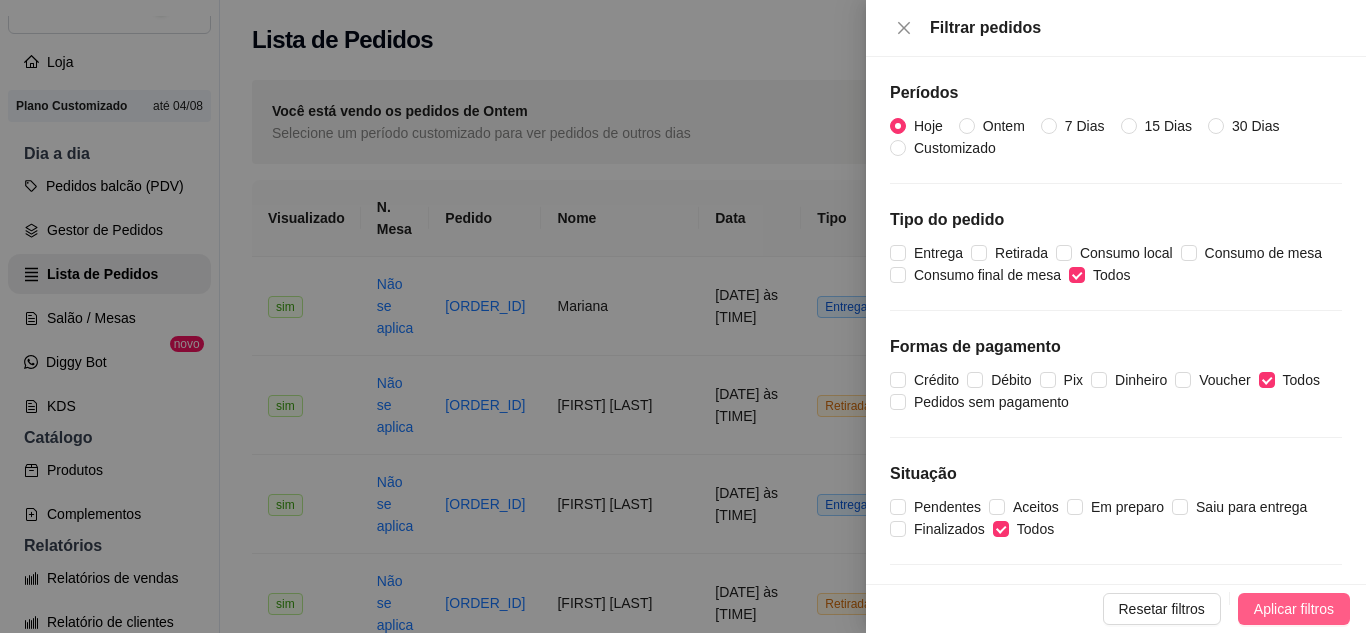 click on "Aplicar filtros" at bounding box center (1294, 609) 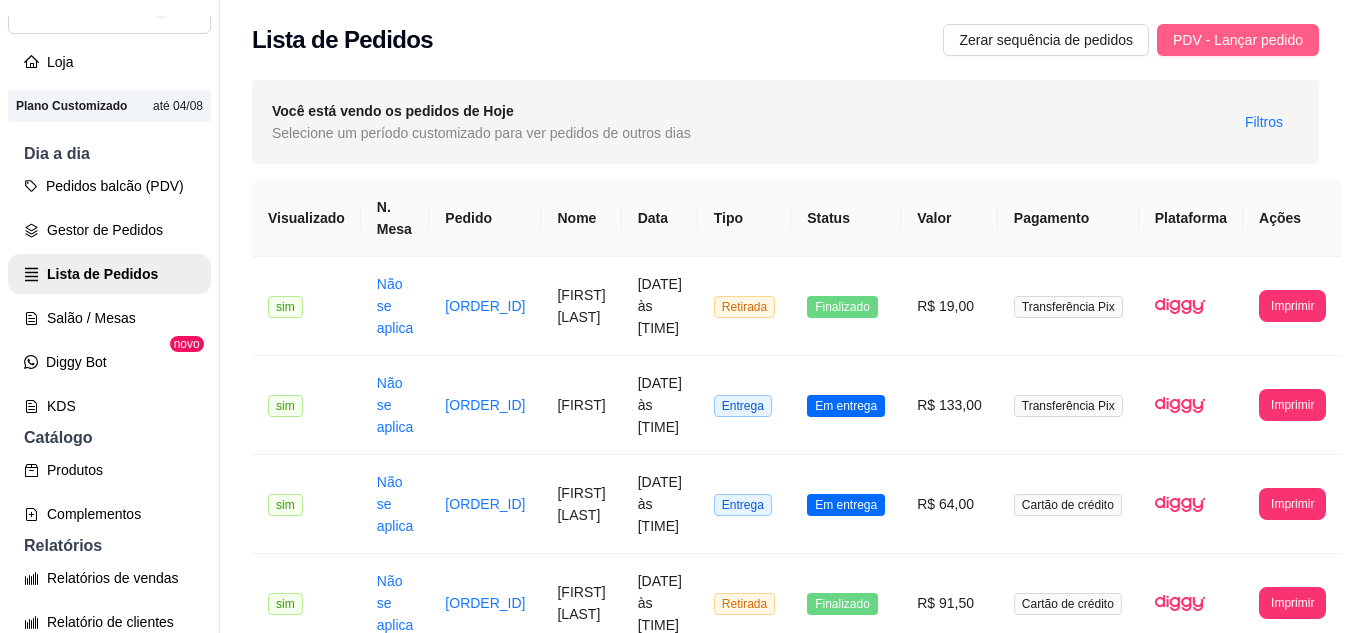 click on "PDV - Lançar pedido" at bounding box center [1238, 40] 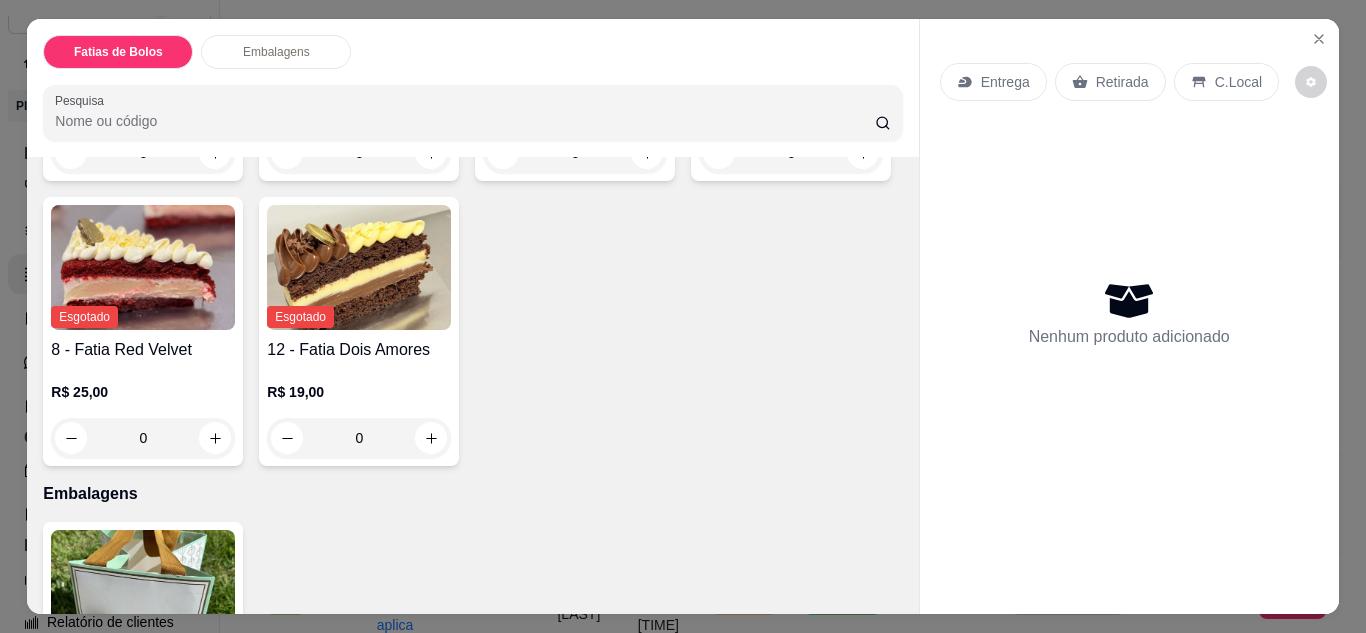 scroll, scrollTop: 400, scrollLeft: 0, axis: vertical 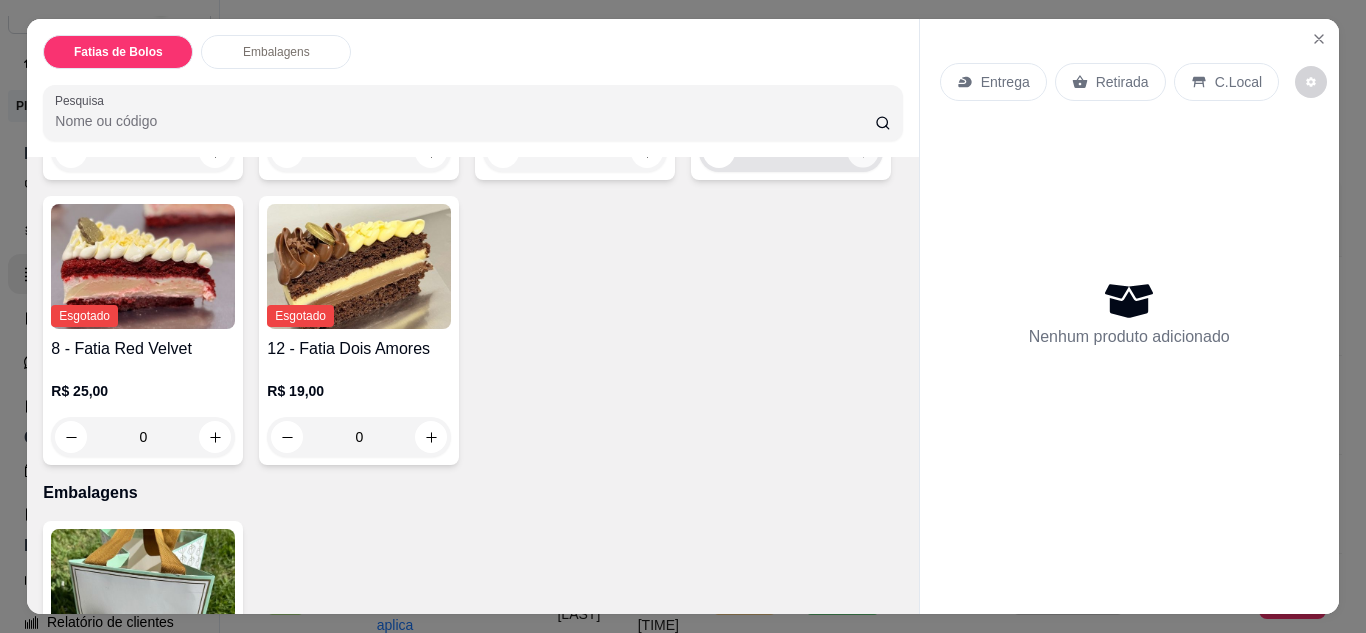 click 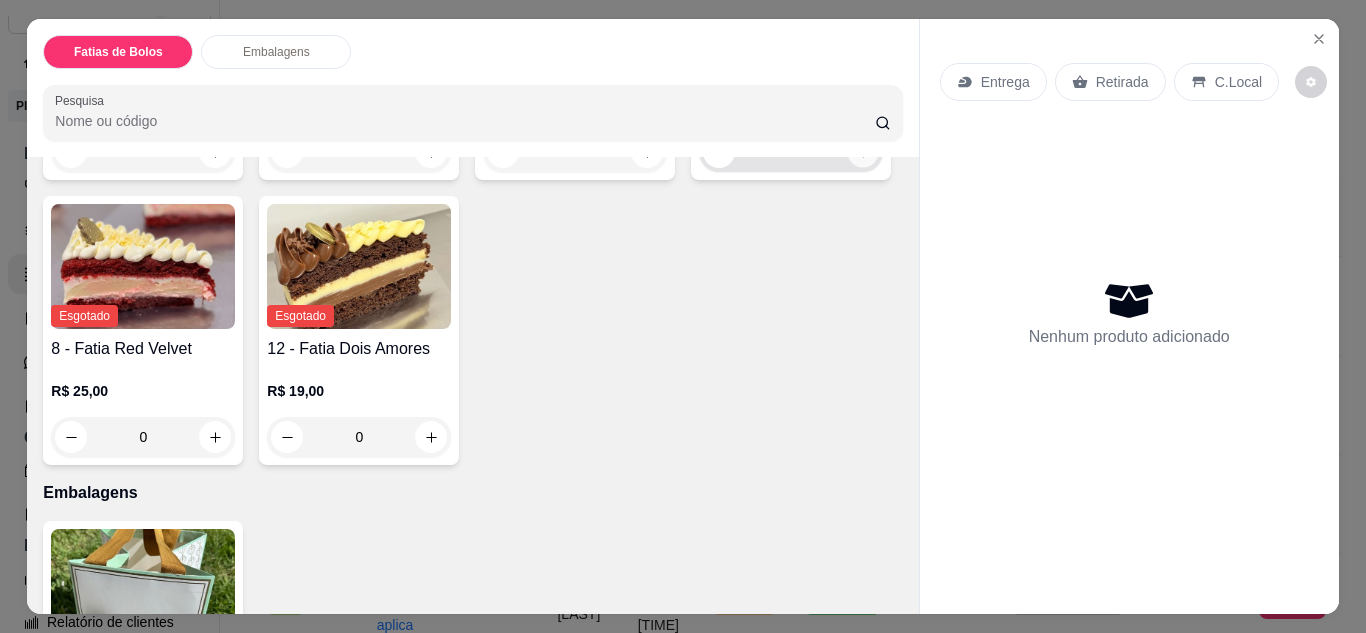 type on "1" 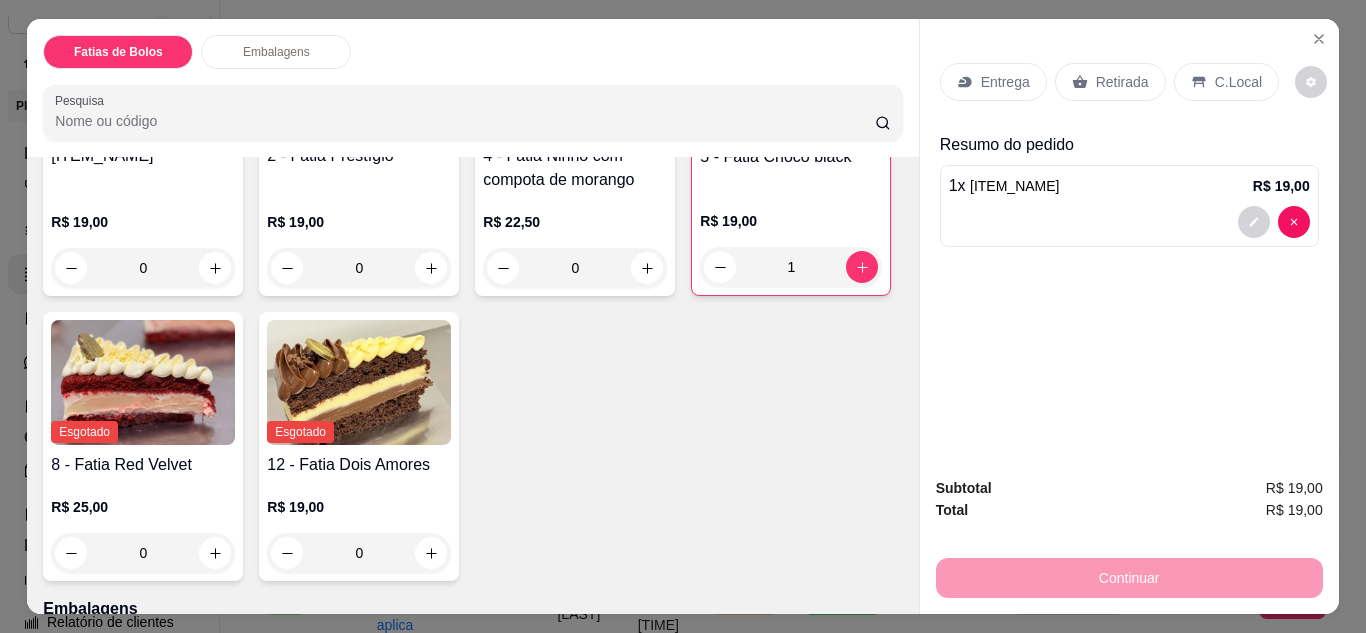 scroll, scrollTop: 100, scrollLeft: 0, axis: vertical 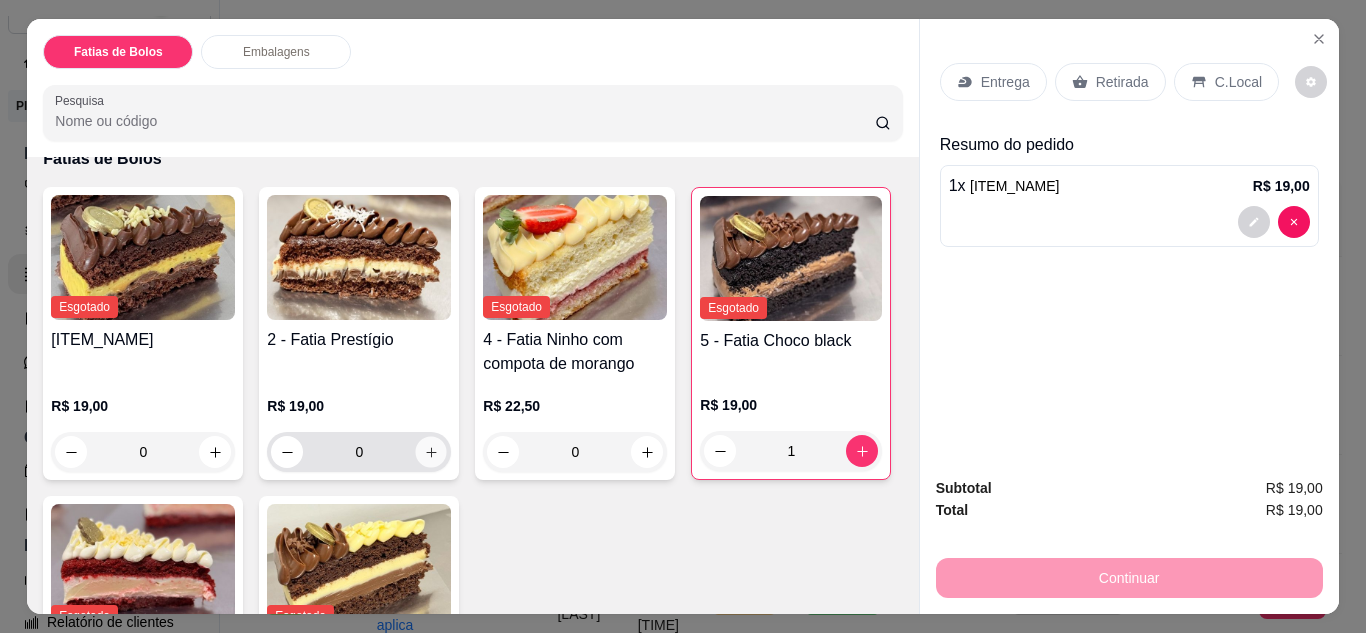 click 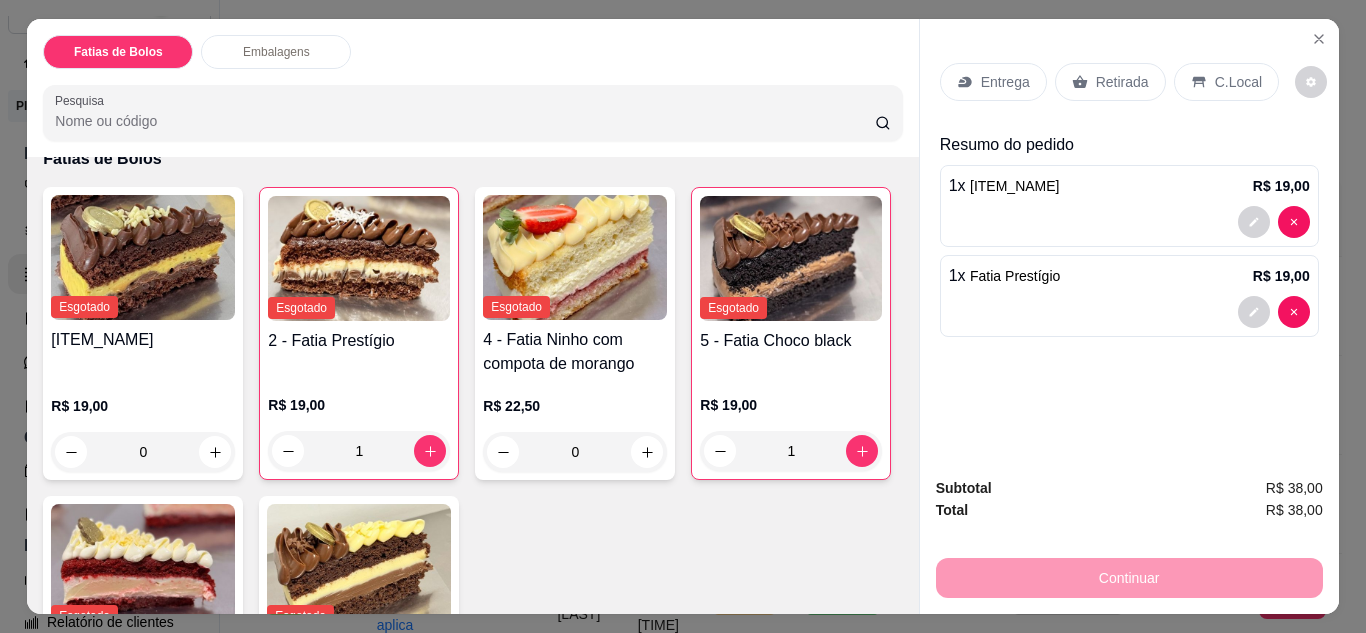 click on "Retirada" at bounding box center (1122, 82) 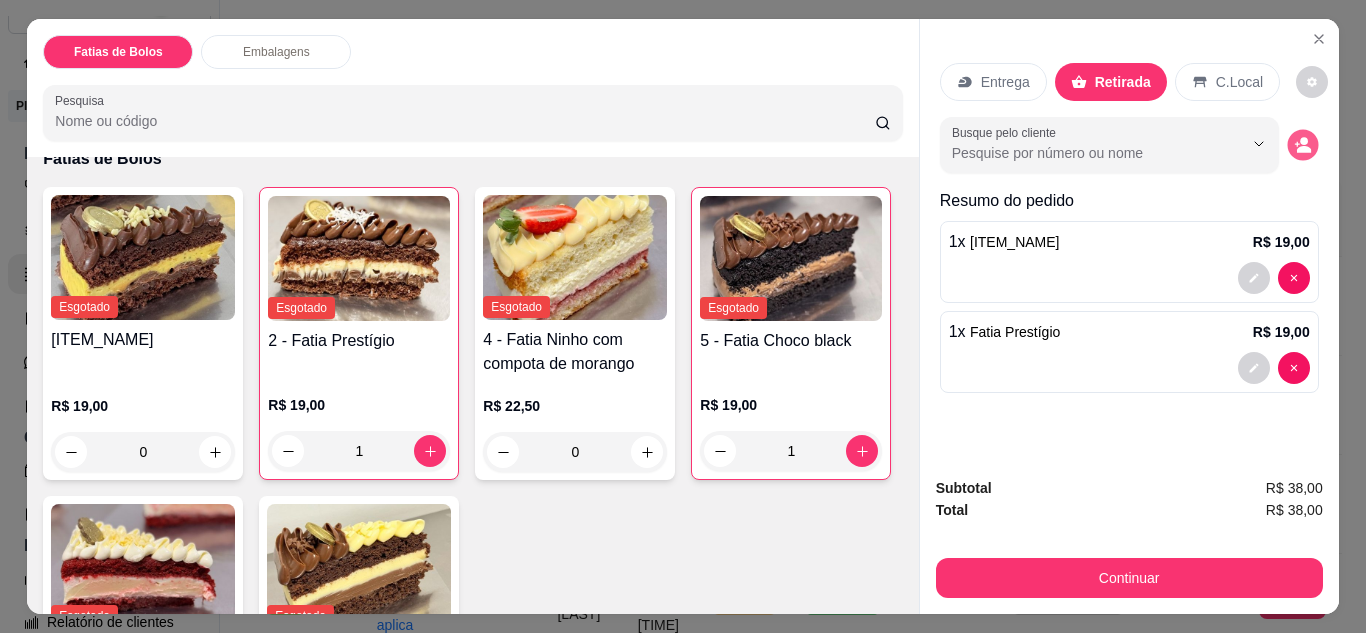 click at bounding box center (1302, 144) 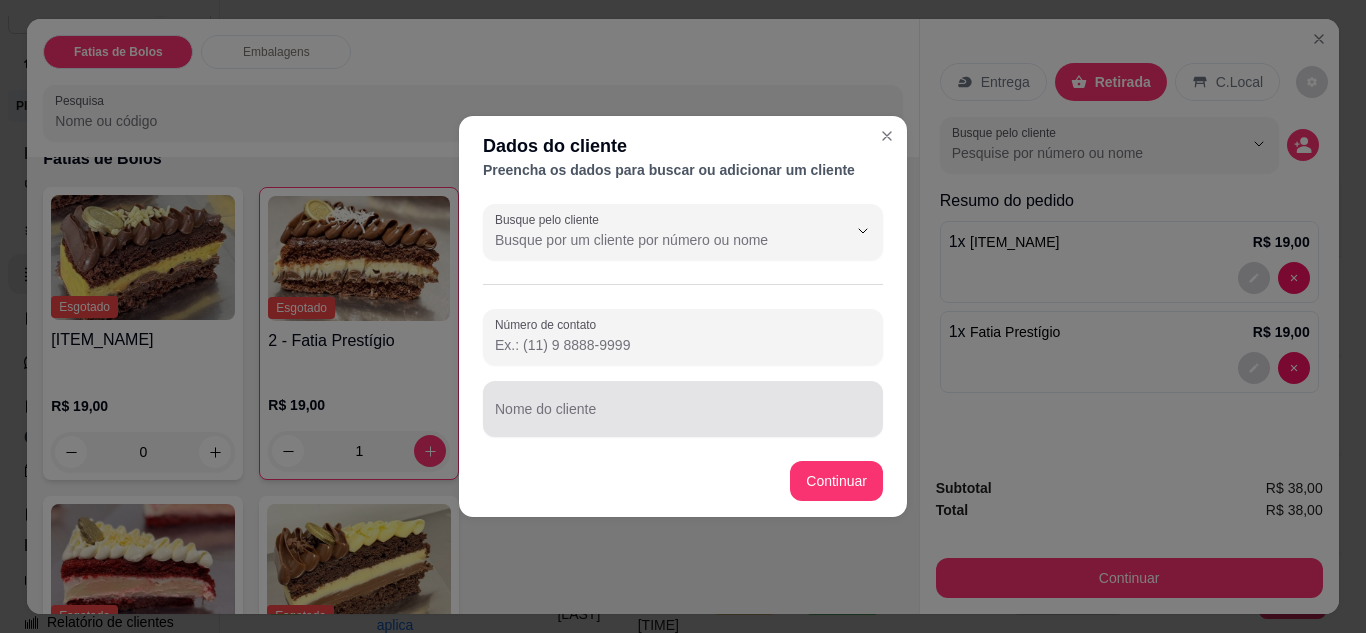 click on "Nome do cliente" at bounding box center [683, 417] 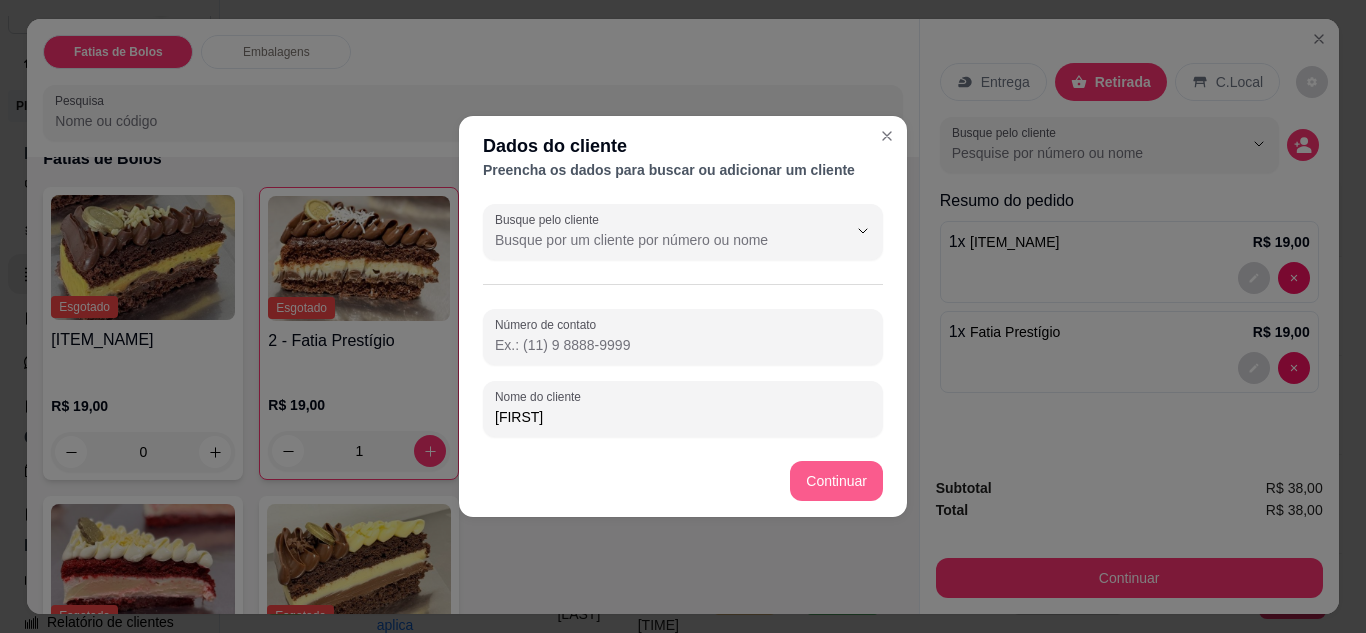 type on "[FIRST]" 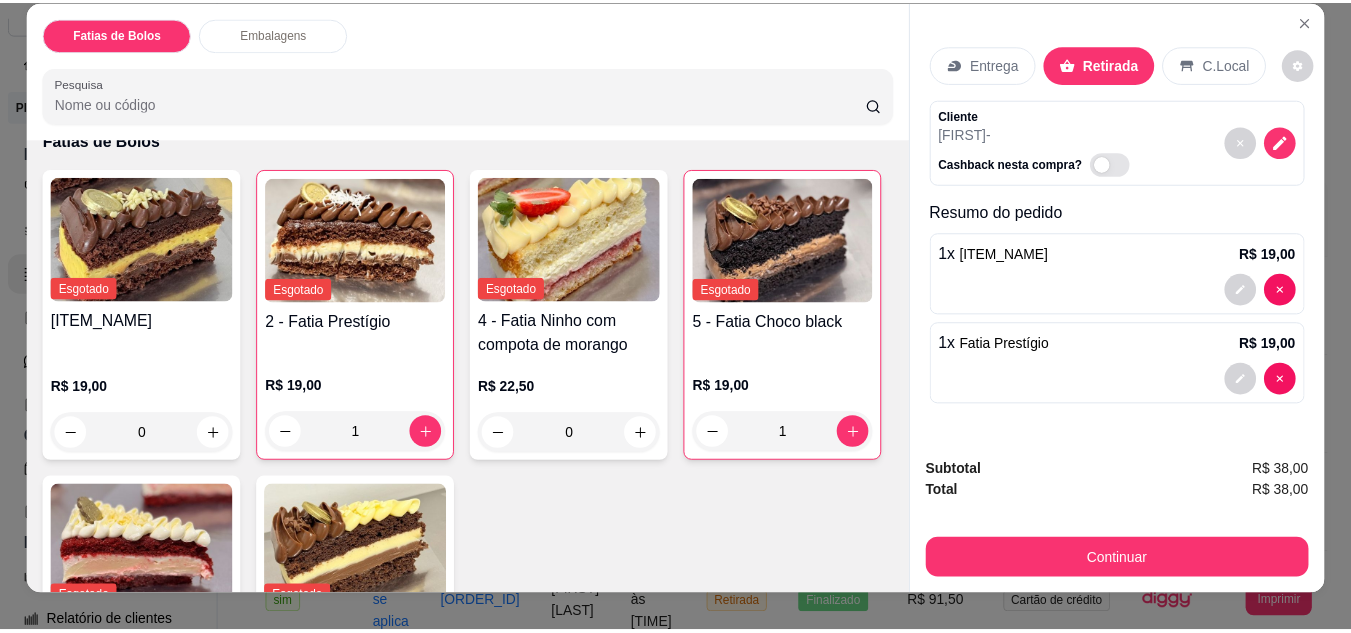 scroll, scrollTop: 0, scrollLeft: 0, axis: both 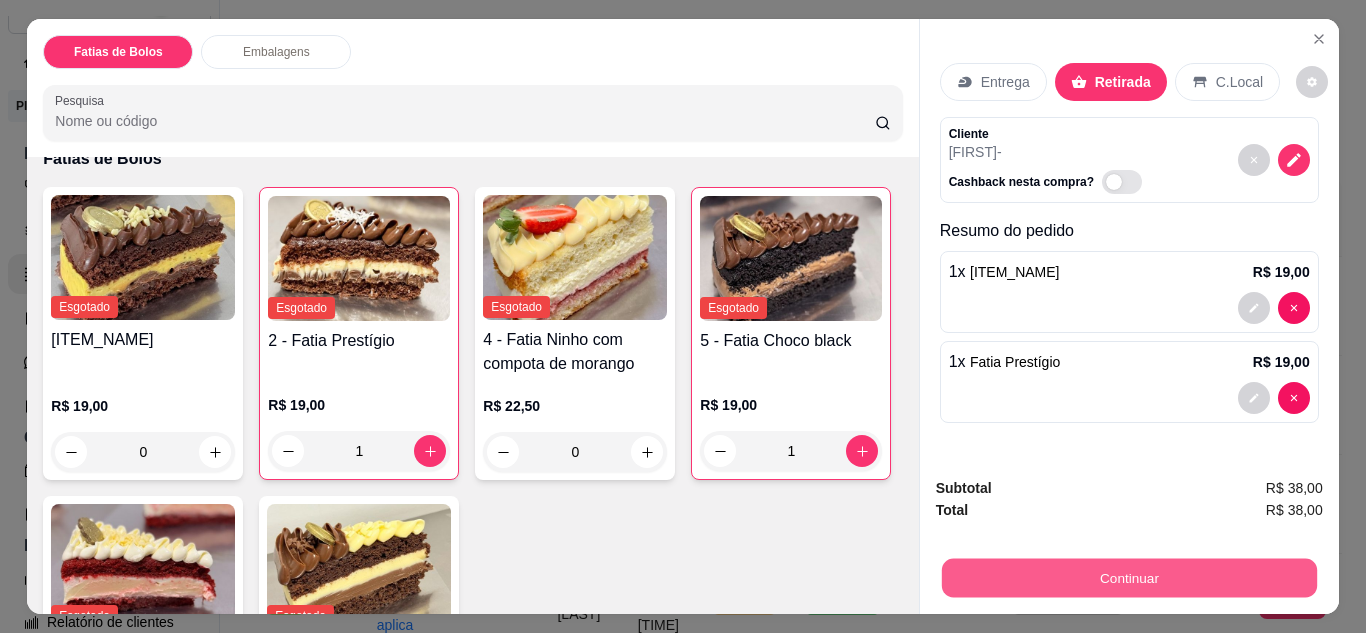 click on "Continuar" at bounding box center (1128, 578) 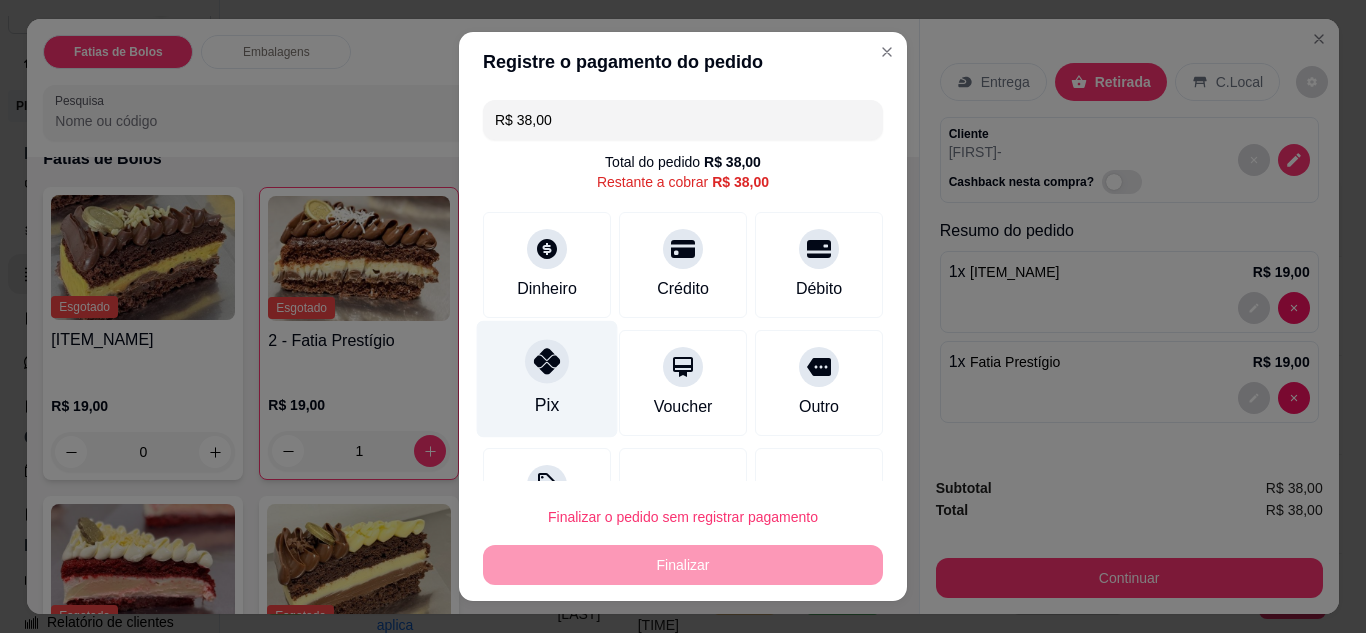 click at bounding box center (547, 361) 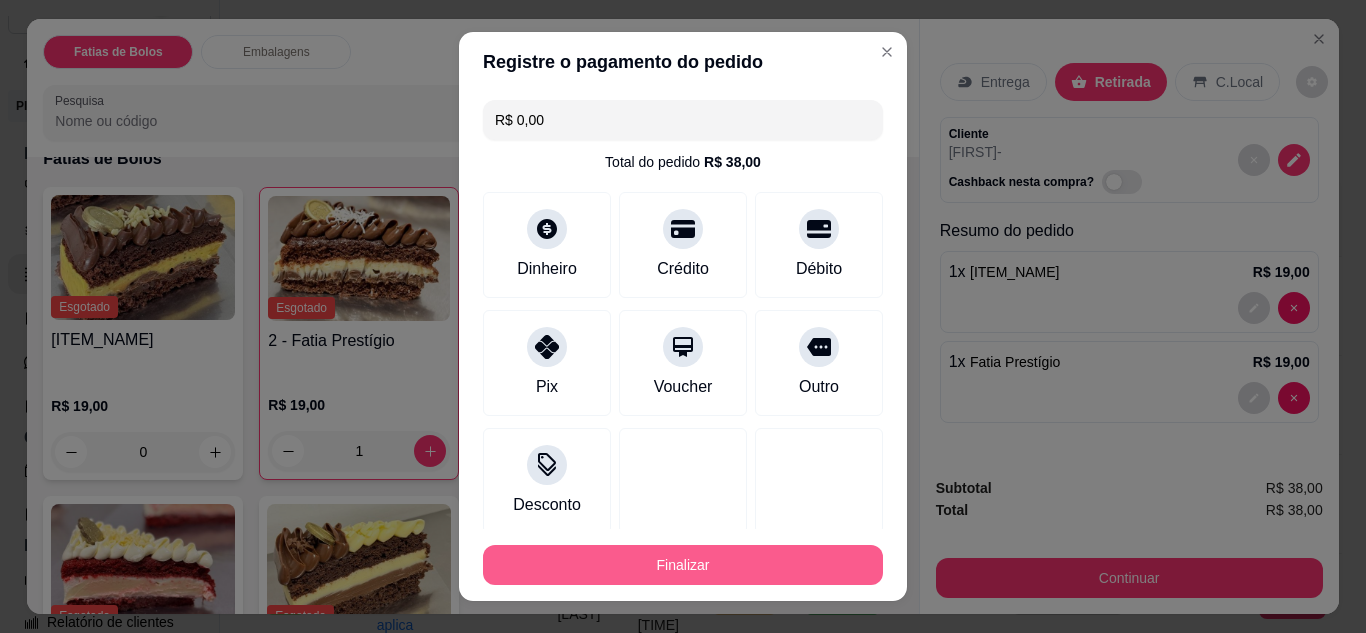 click on "Finalizar" at bounding box center (683, 565) 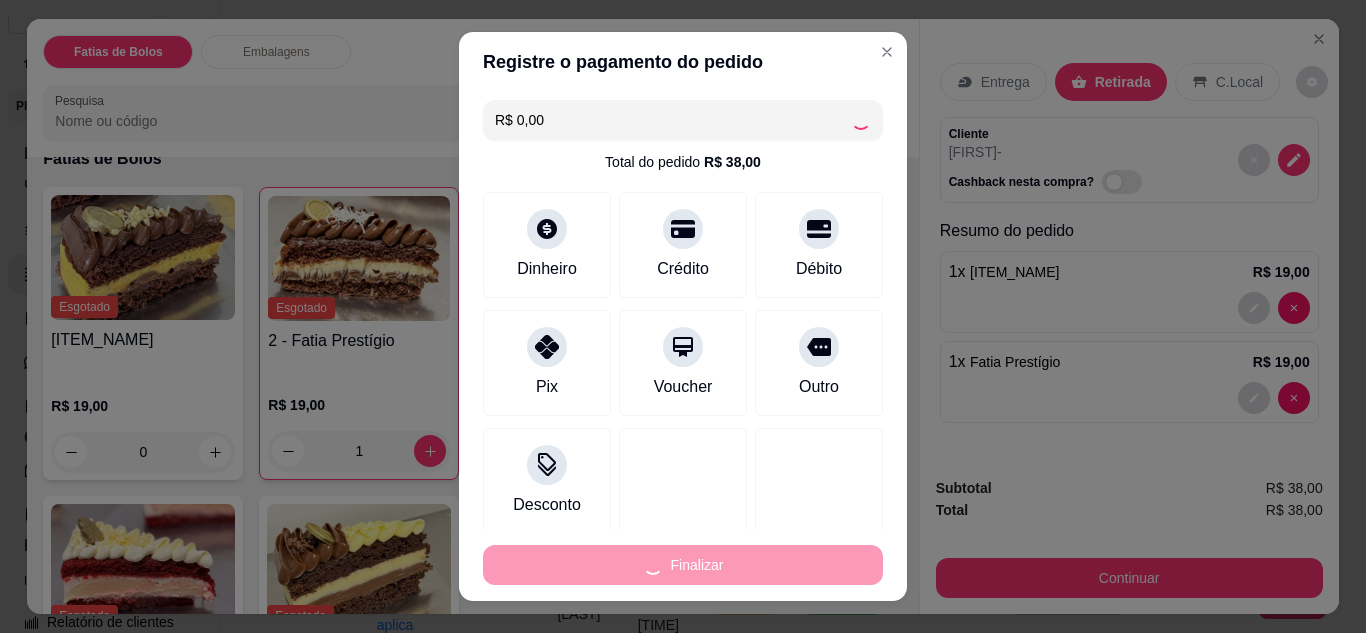 type on "0" 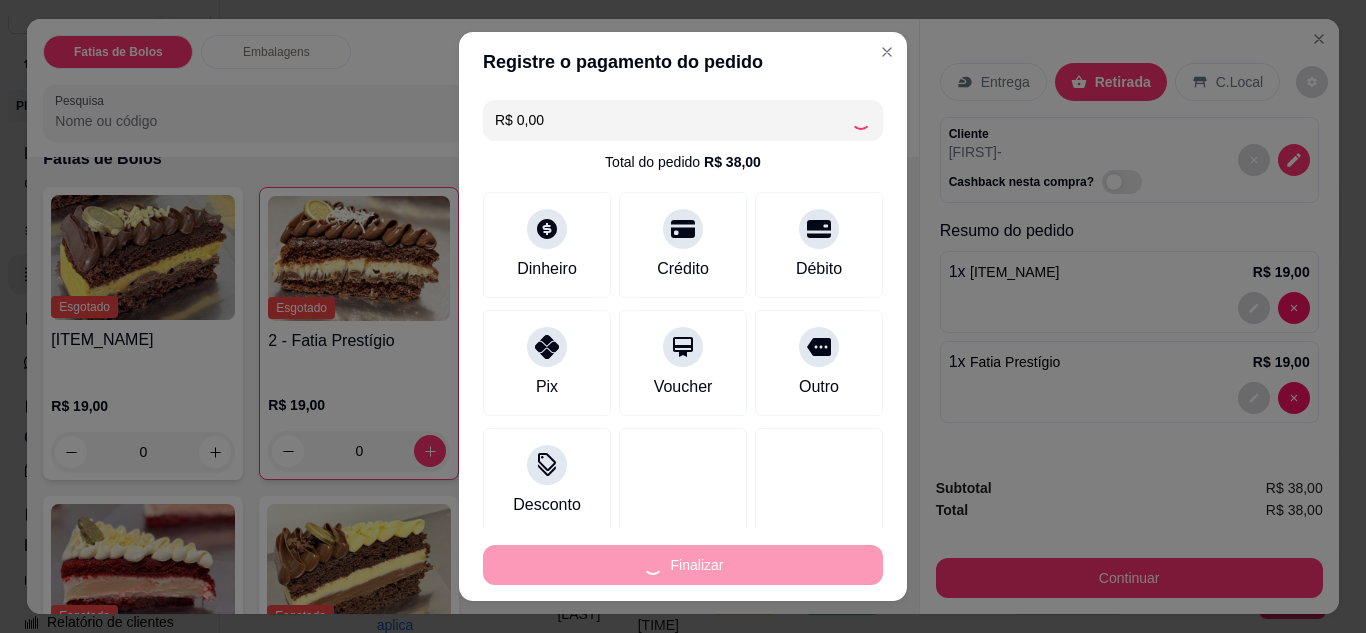 type on "-R$ 38,00" 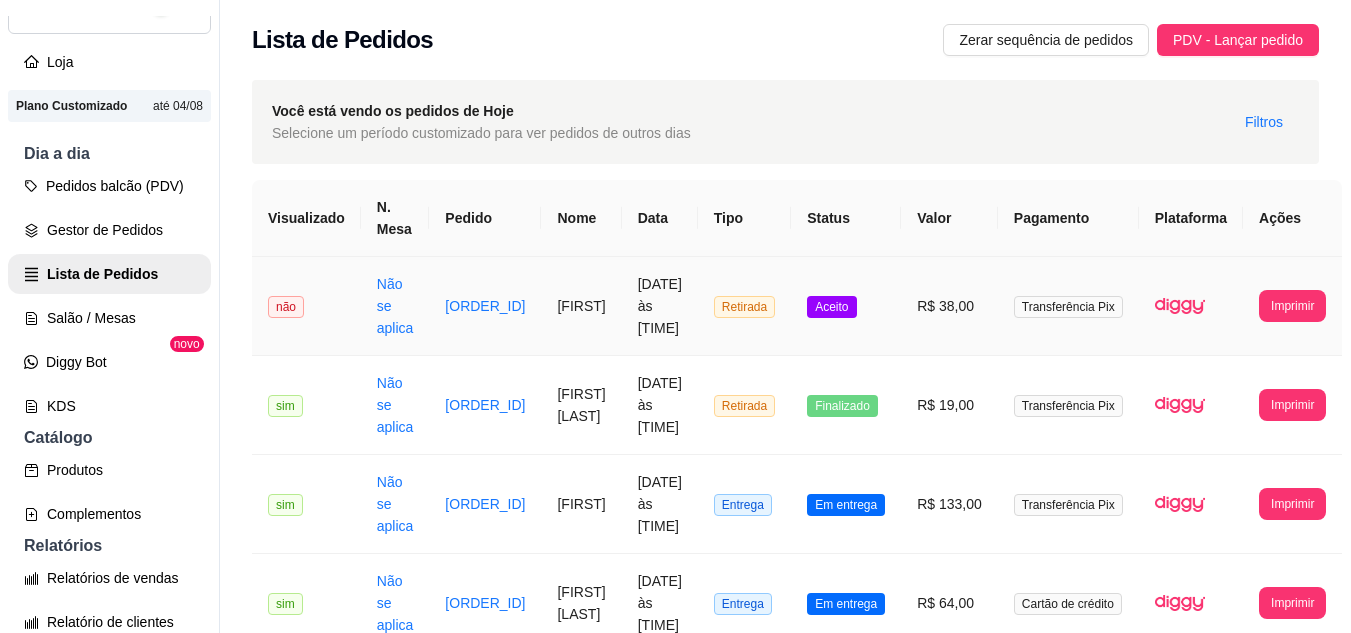 click on "Aceito" at bounding box center [846, 306] 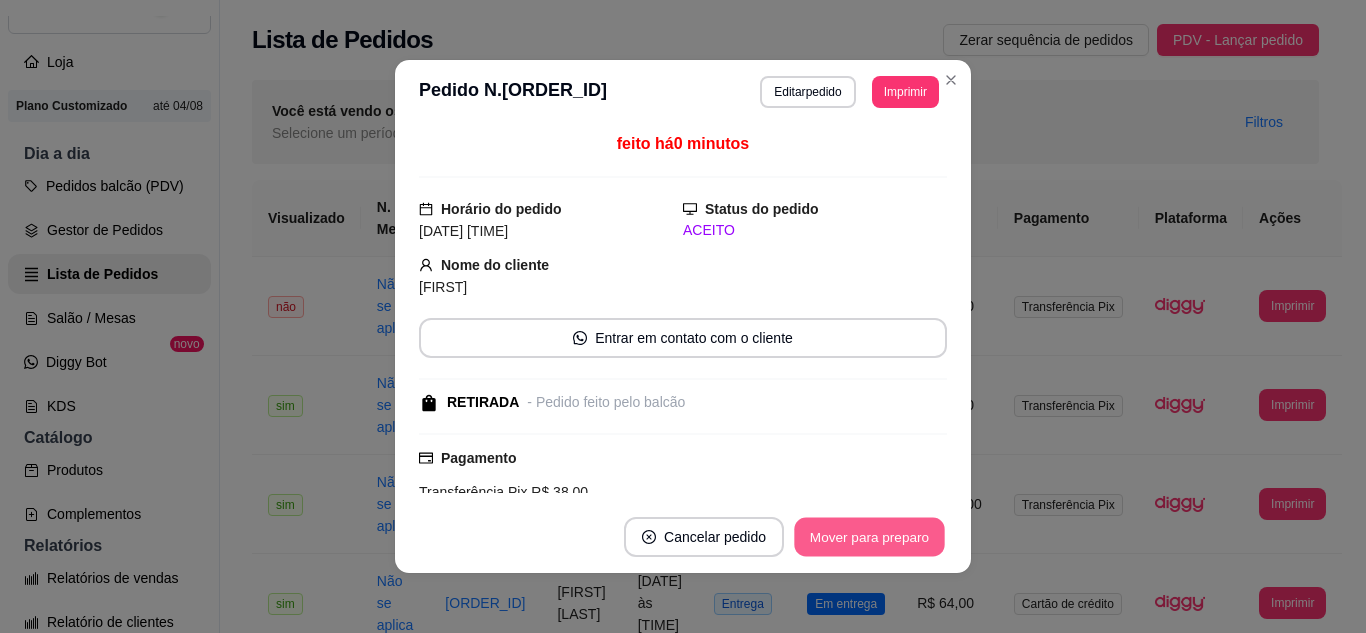 click on "Mover para preparo" at bounding box center (869, 537) 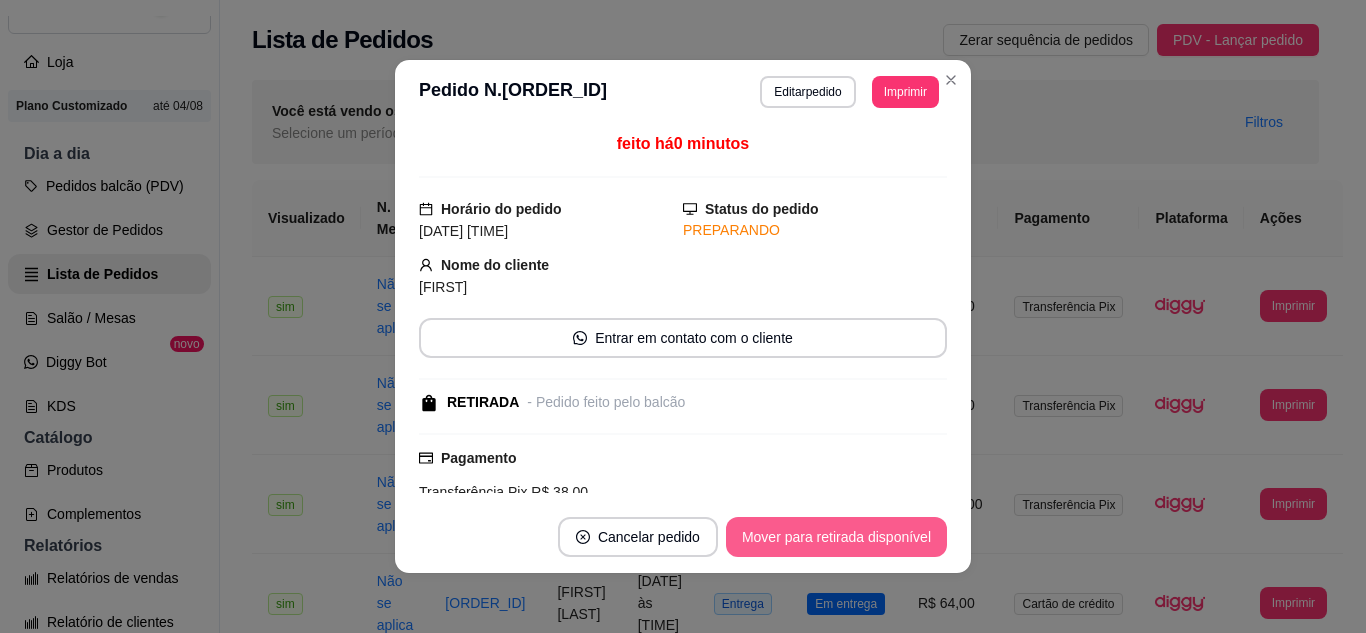 click on "Mover para retirada disponível" at bounding box center (836, 537) 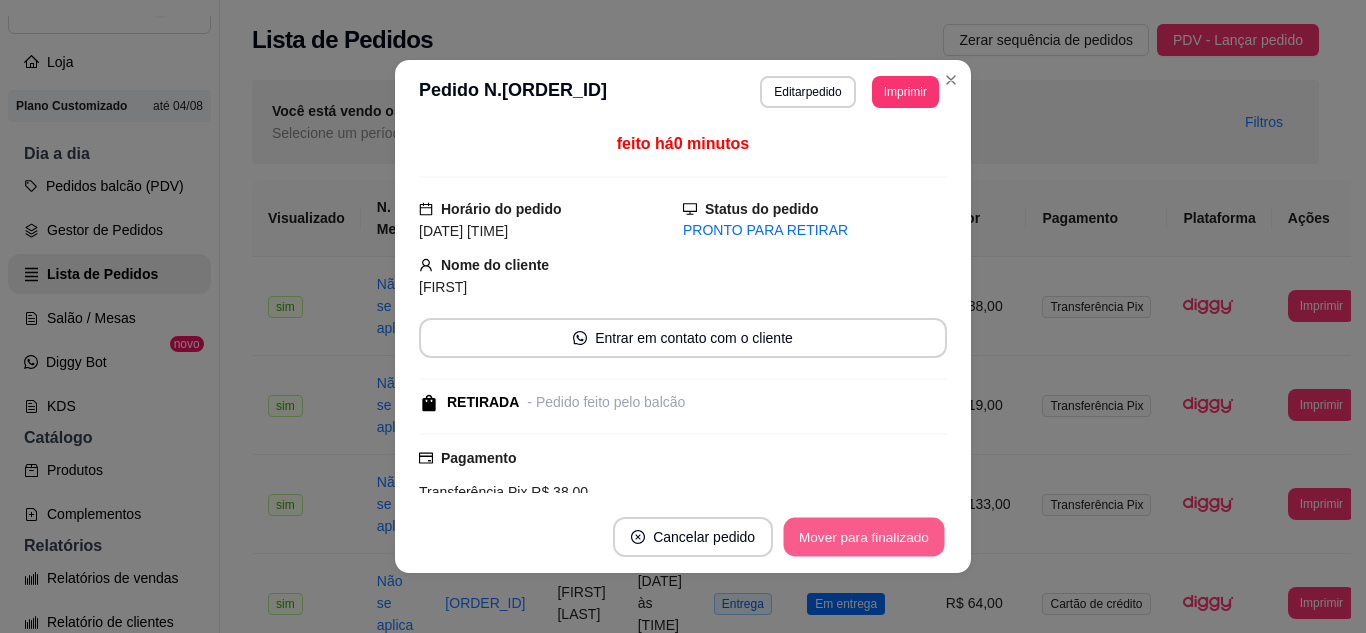 click on "Mover para finalizado" at bounding box center [864, 537] 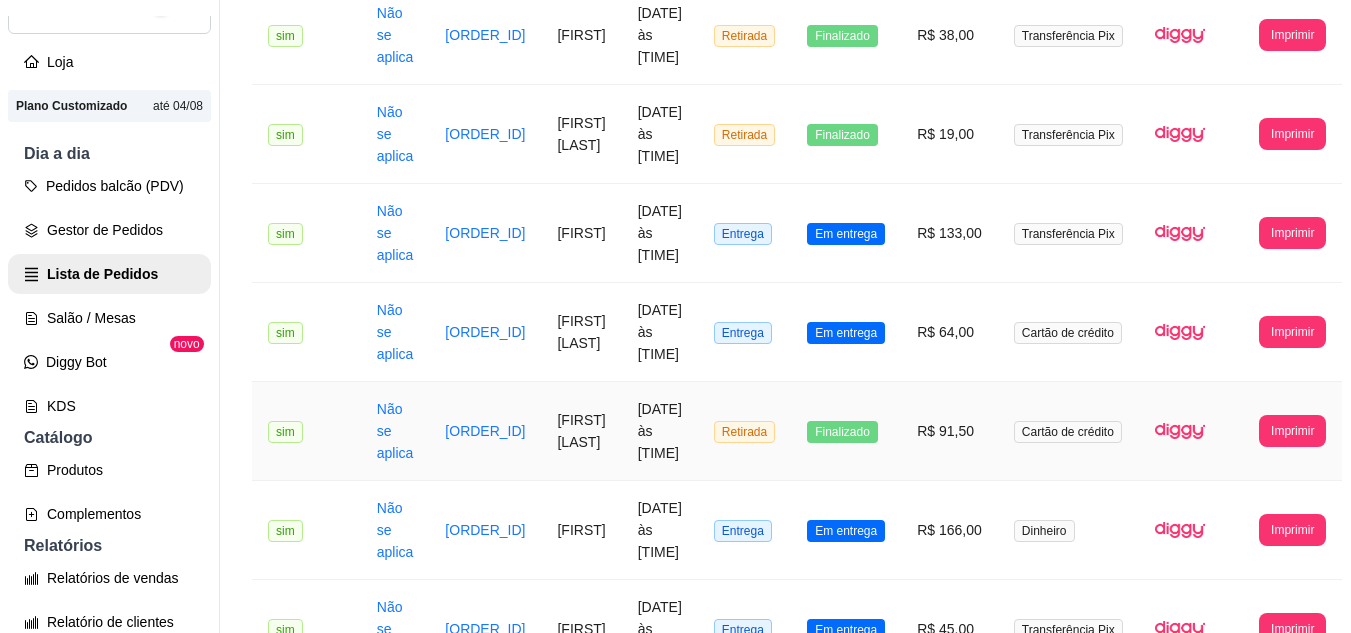 scroll, scrollTop: 300, scrollLeft: 0, axis: vertical 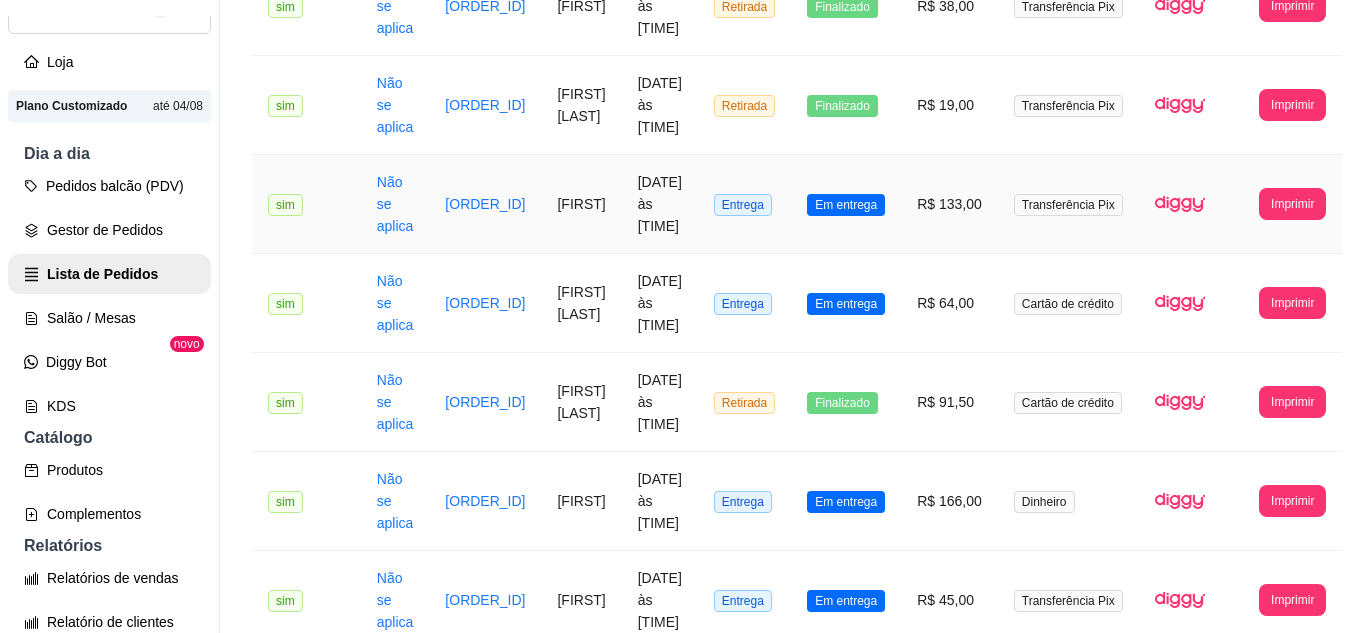 click on "Em entrega" at bounding box center [846, 205] 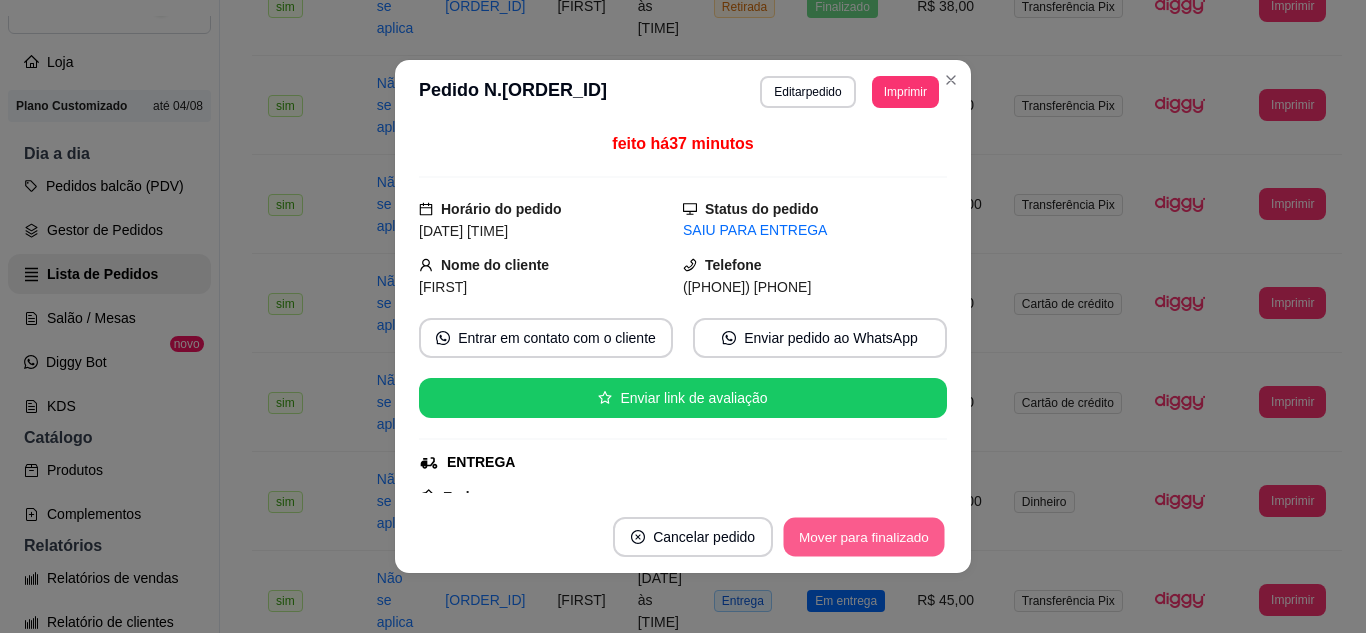 click on "Mover para finalizado" at bounding box center [864, 537] 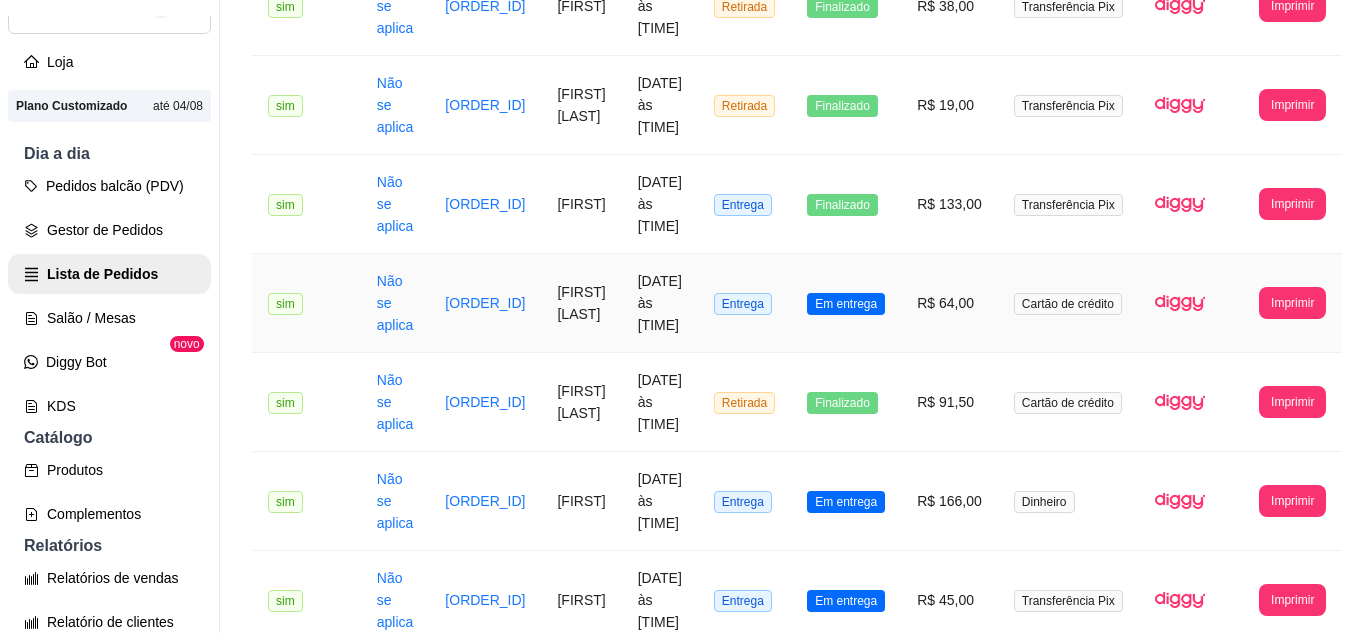 click on "Em entrega" at bounding box center [846, 303] 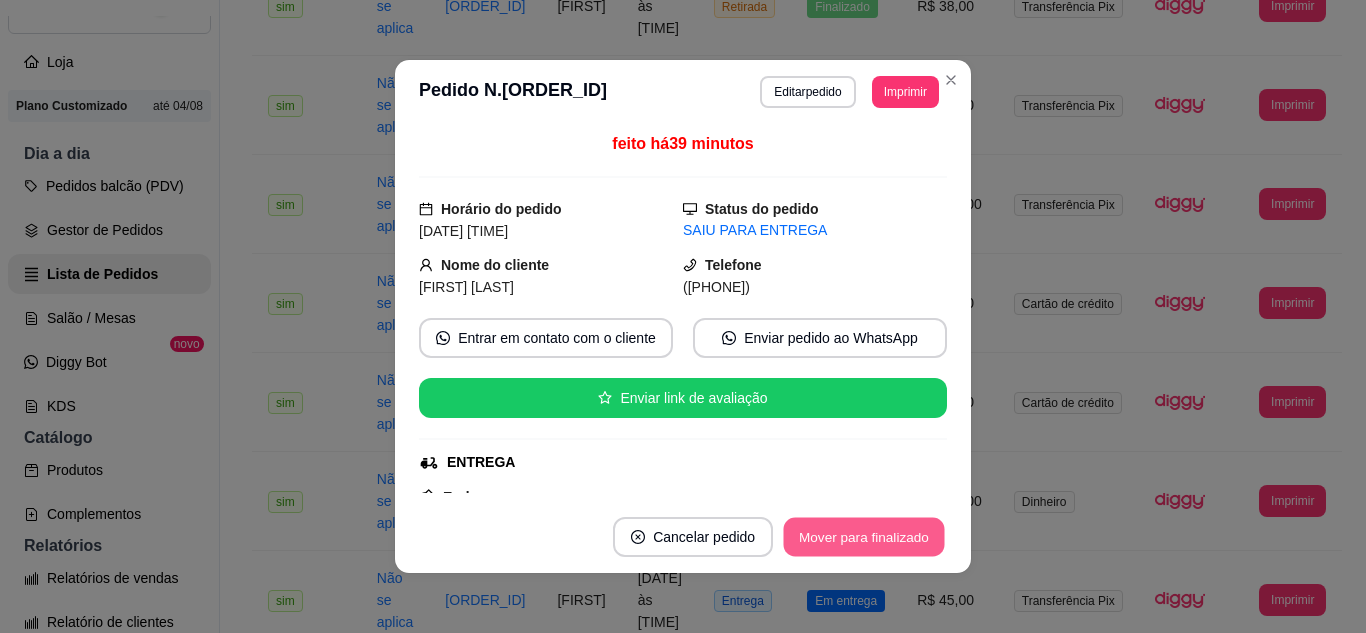 click on "Mover para finalizado" at bounding box center (864, 537) 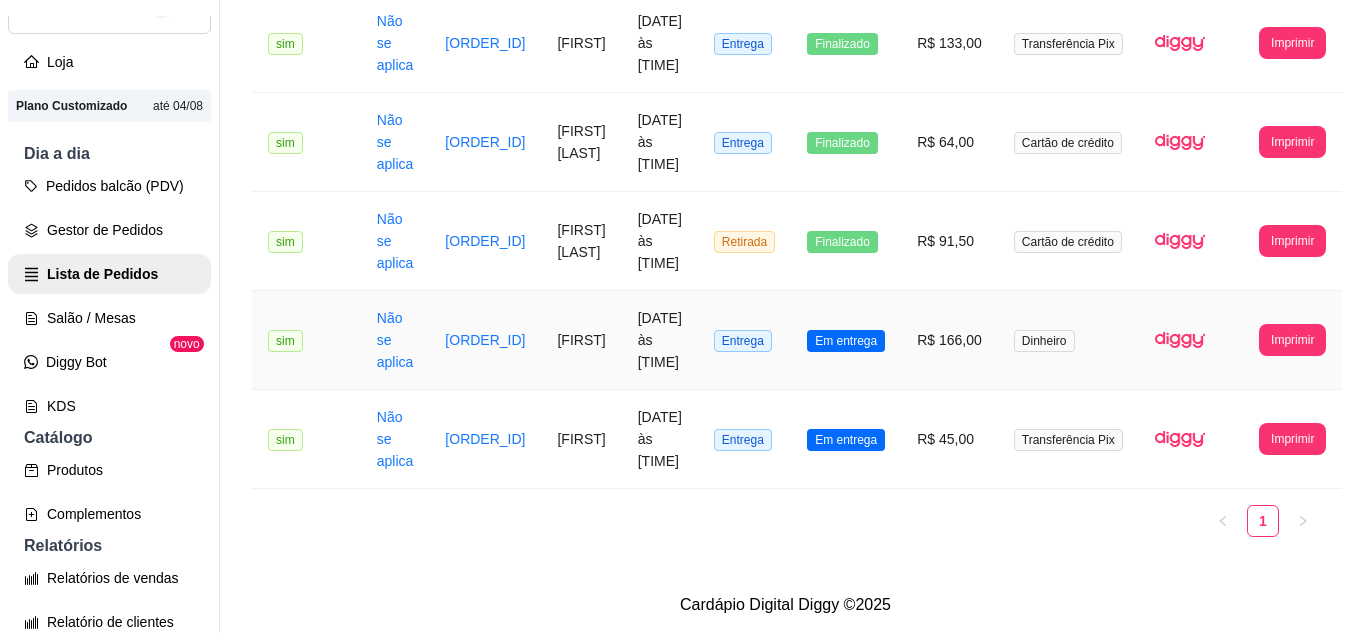 scroll, scrollTop: 476, scrollLeft: 0, axis: vertical 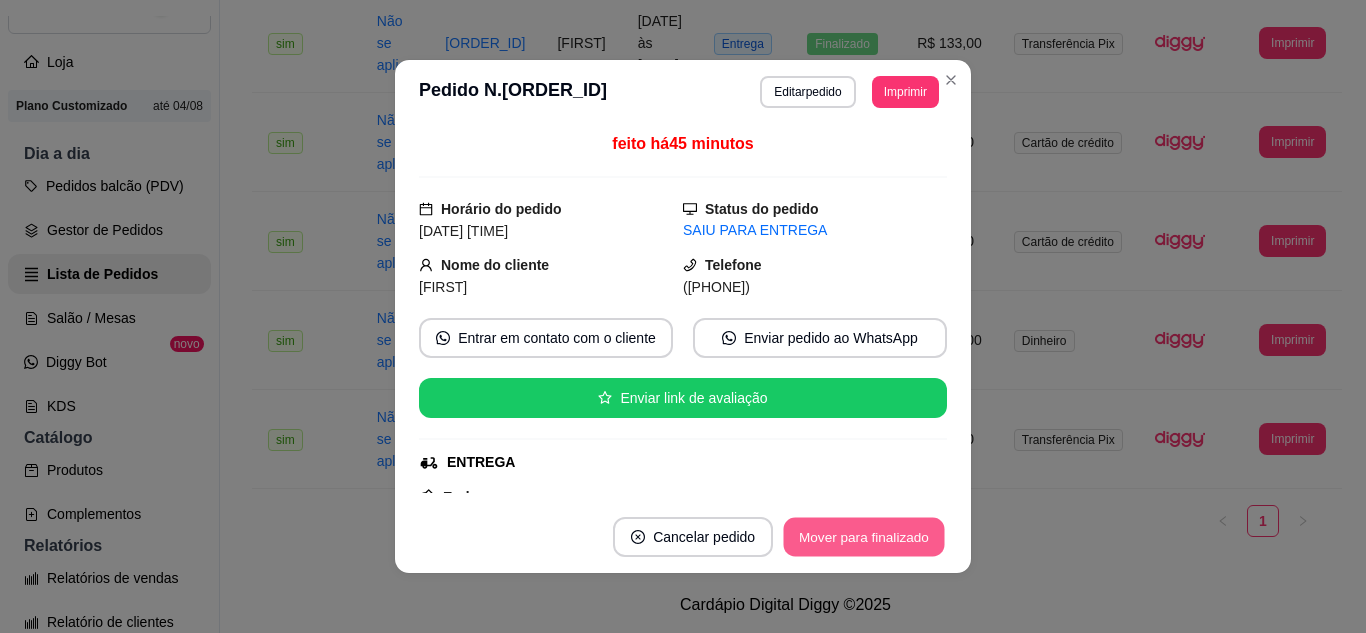click on "Mover para finalizado" at bounding box center [864, 537] 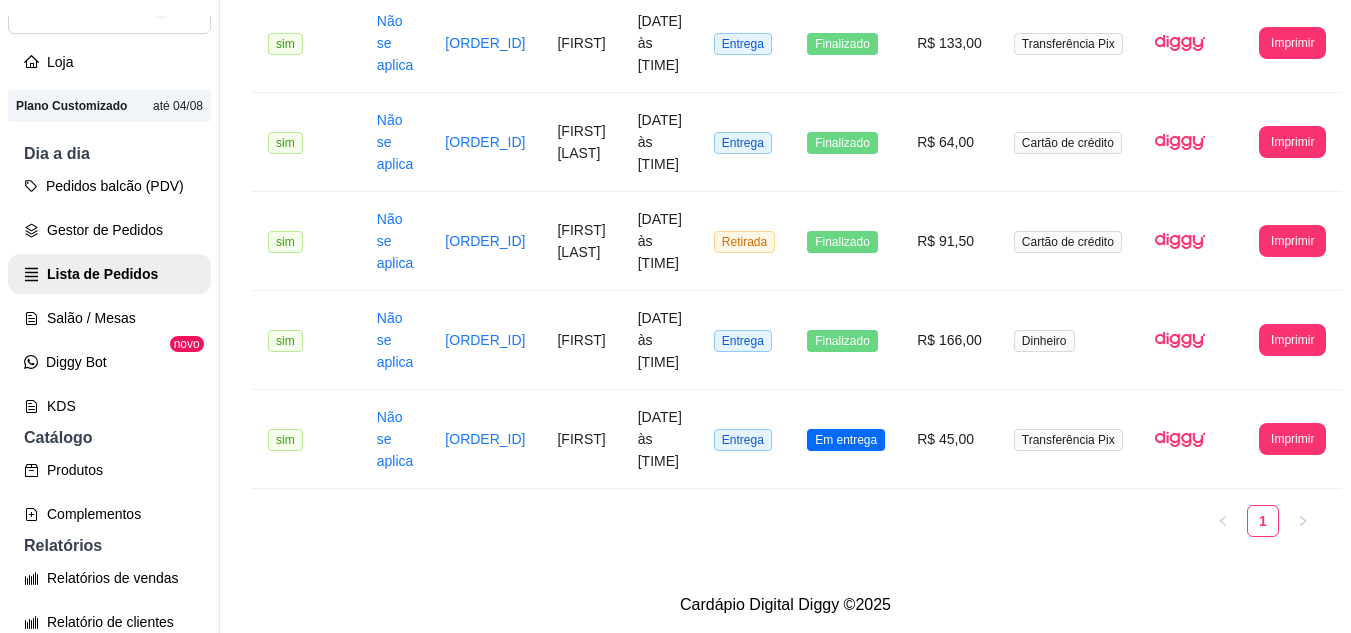 click on "Em entrega" at bounding box center (846, 439) 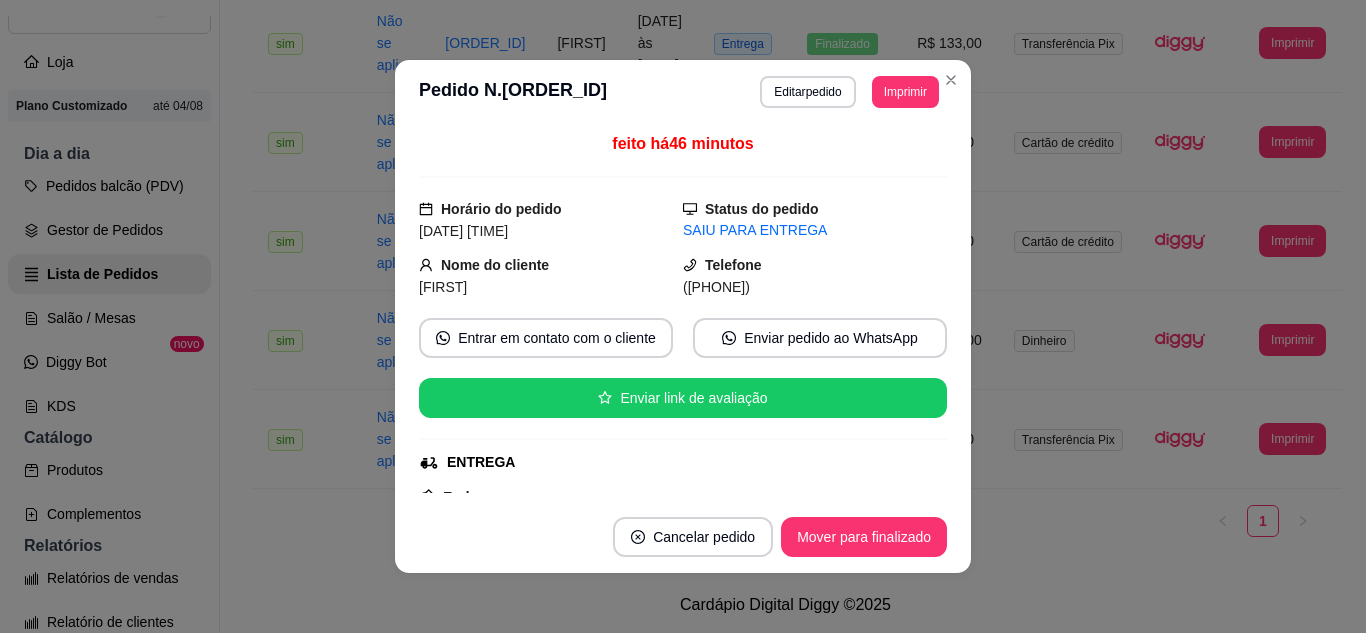 click on "Mover para finalizado" at bounding box center [864, 537] 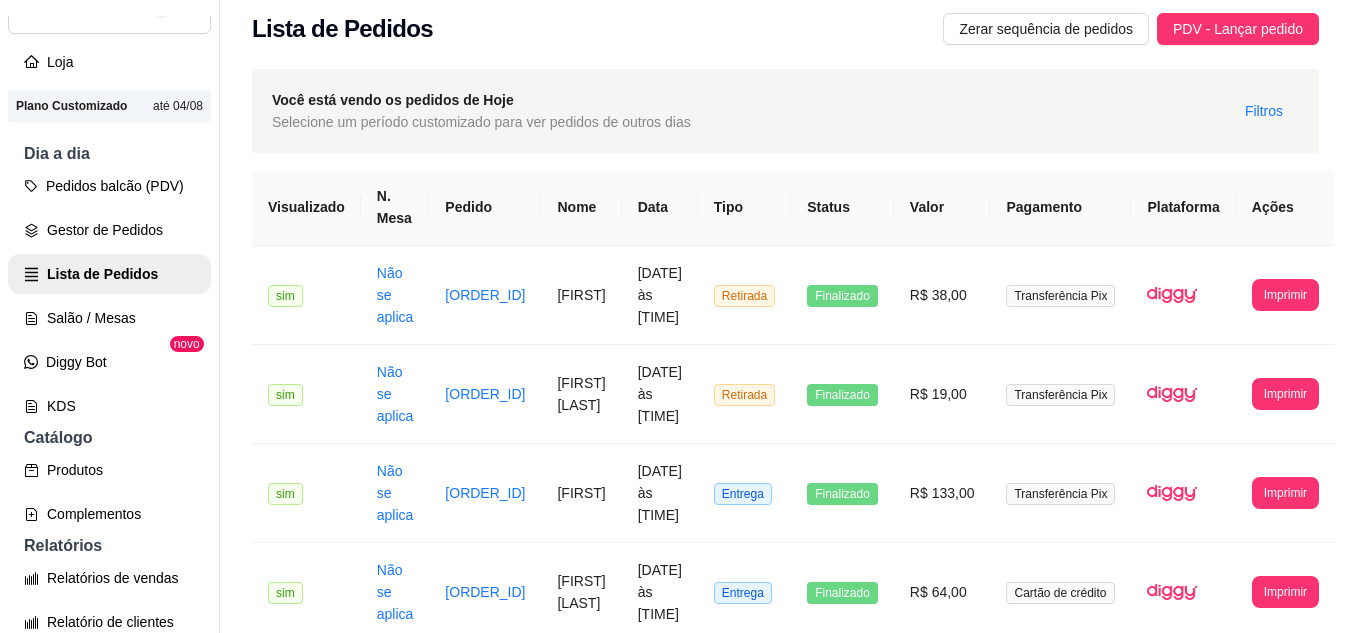 scroll, scrollTop: 0, scrollLeft: 0, axis: both 